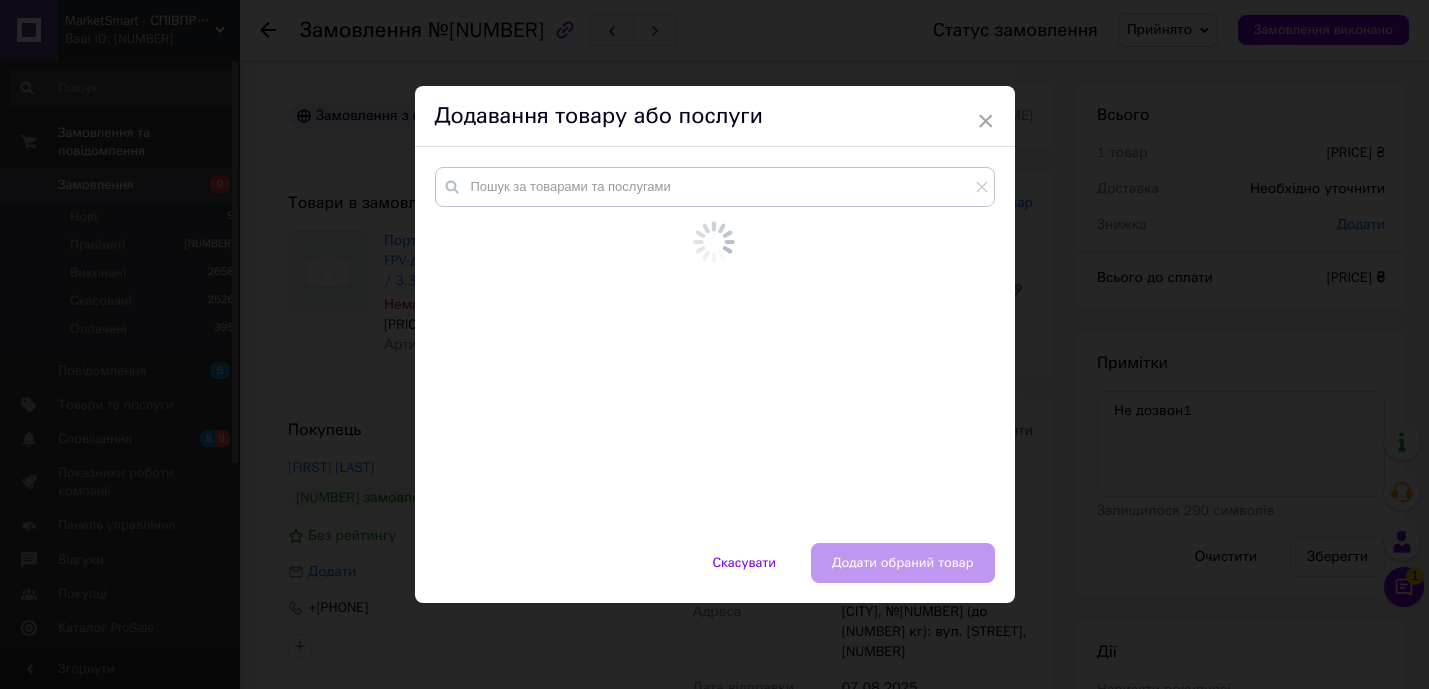 scroll, scrollTop: 0, scrollLeft: 0, axis: both 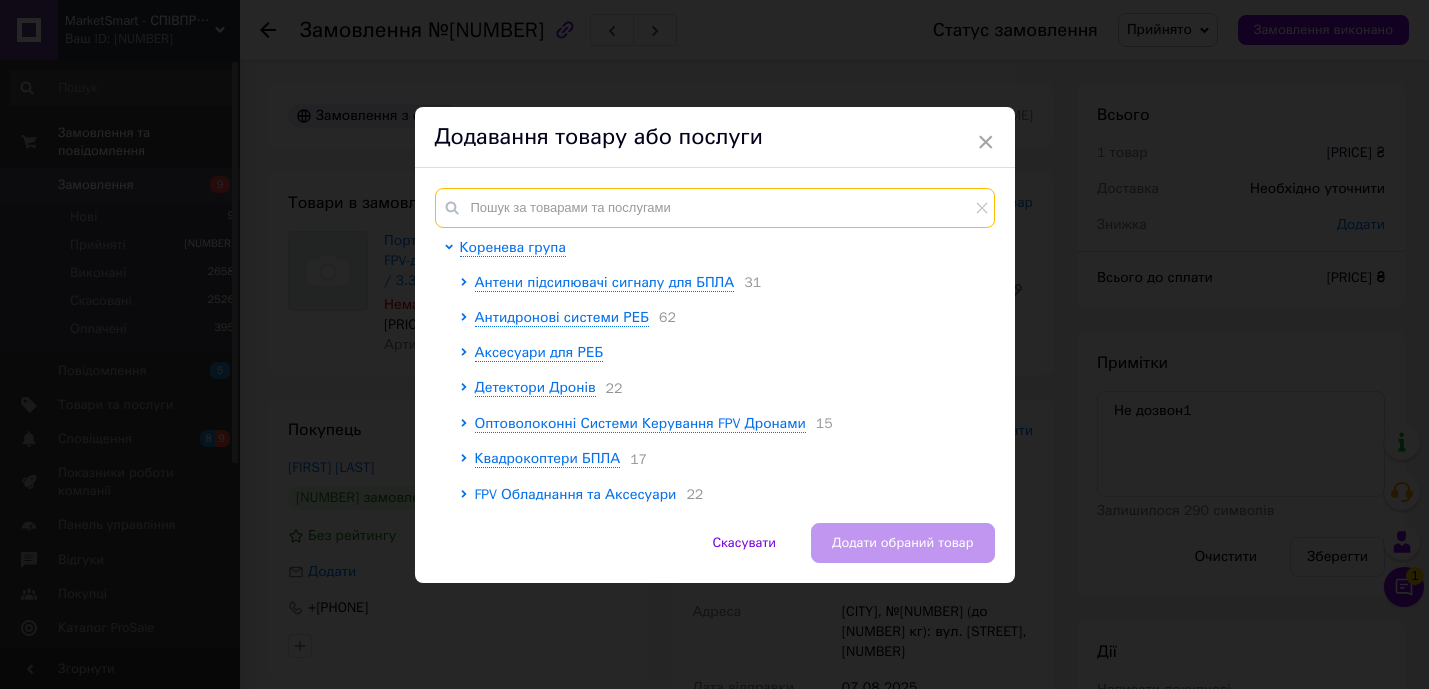 click at bounding box center (715, 208) 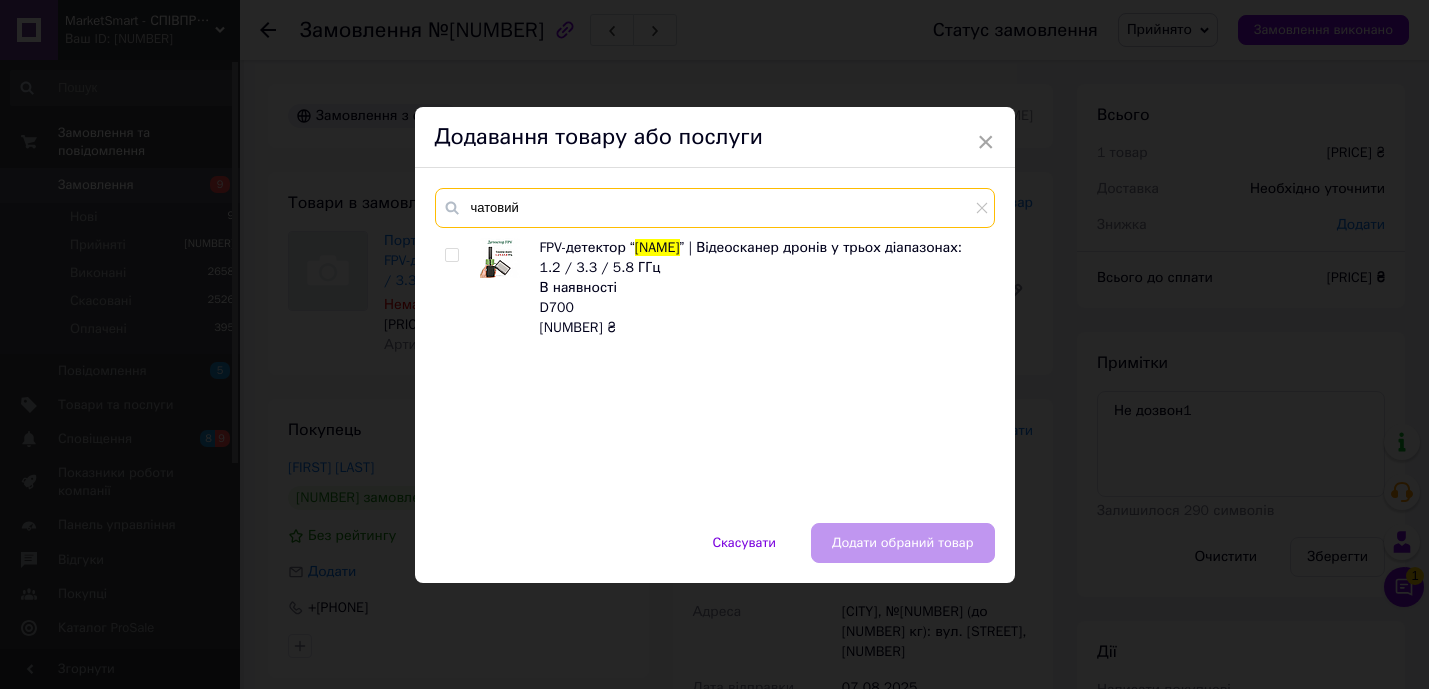 type on "чатовий" 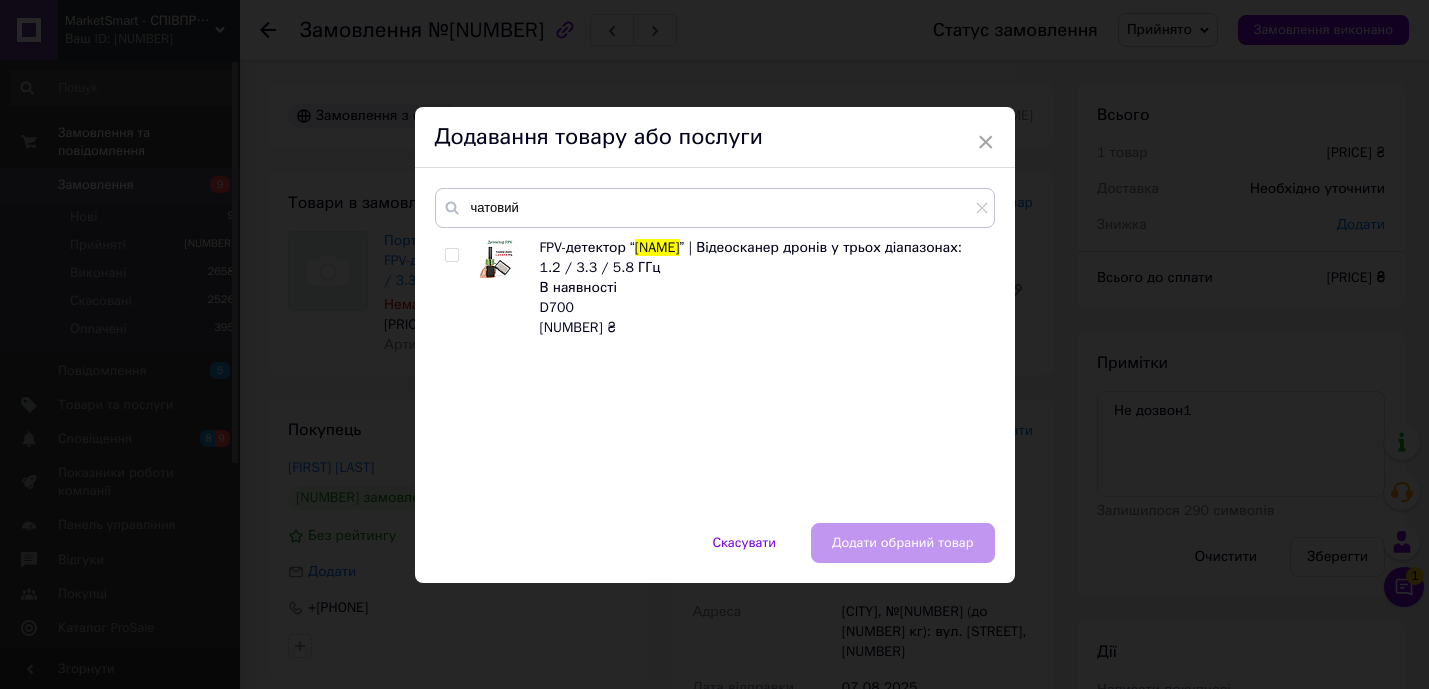 click at bounding box center (451, 255) 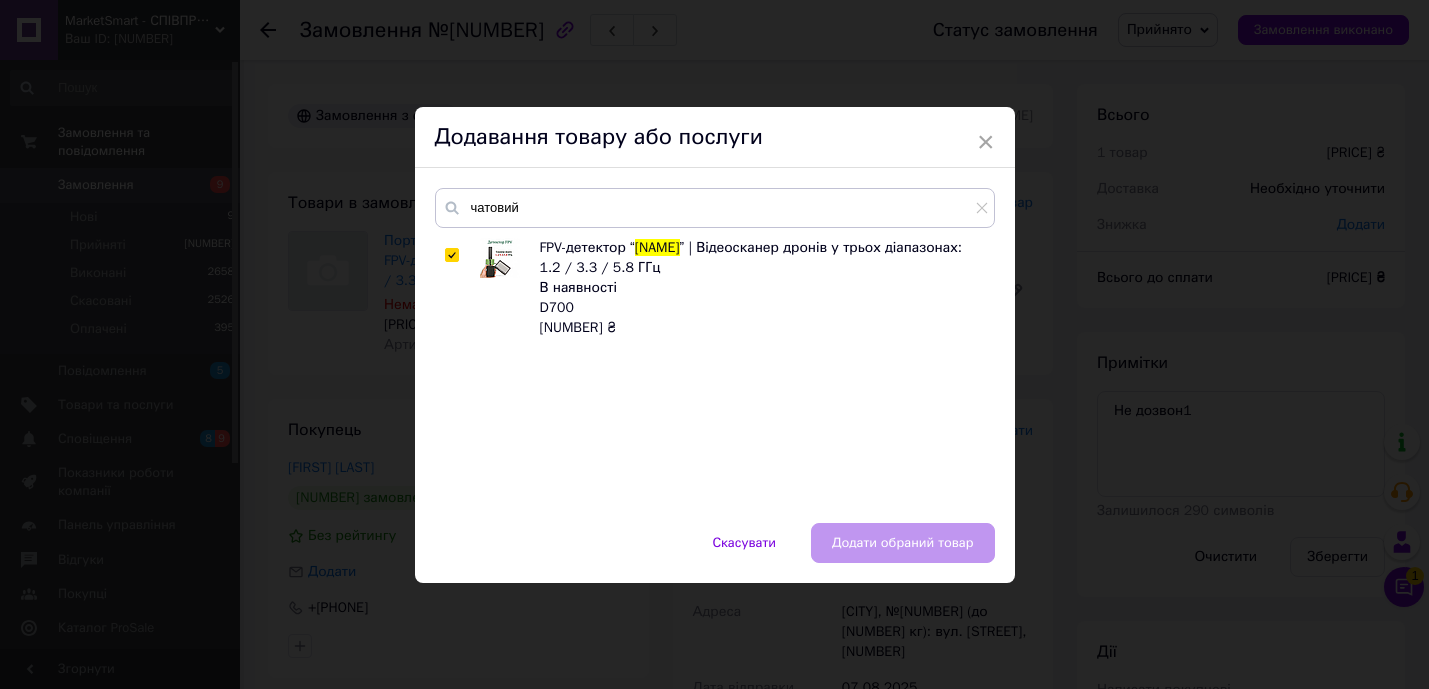 checkbox on "true" 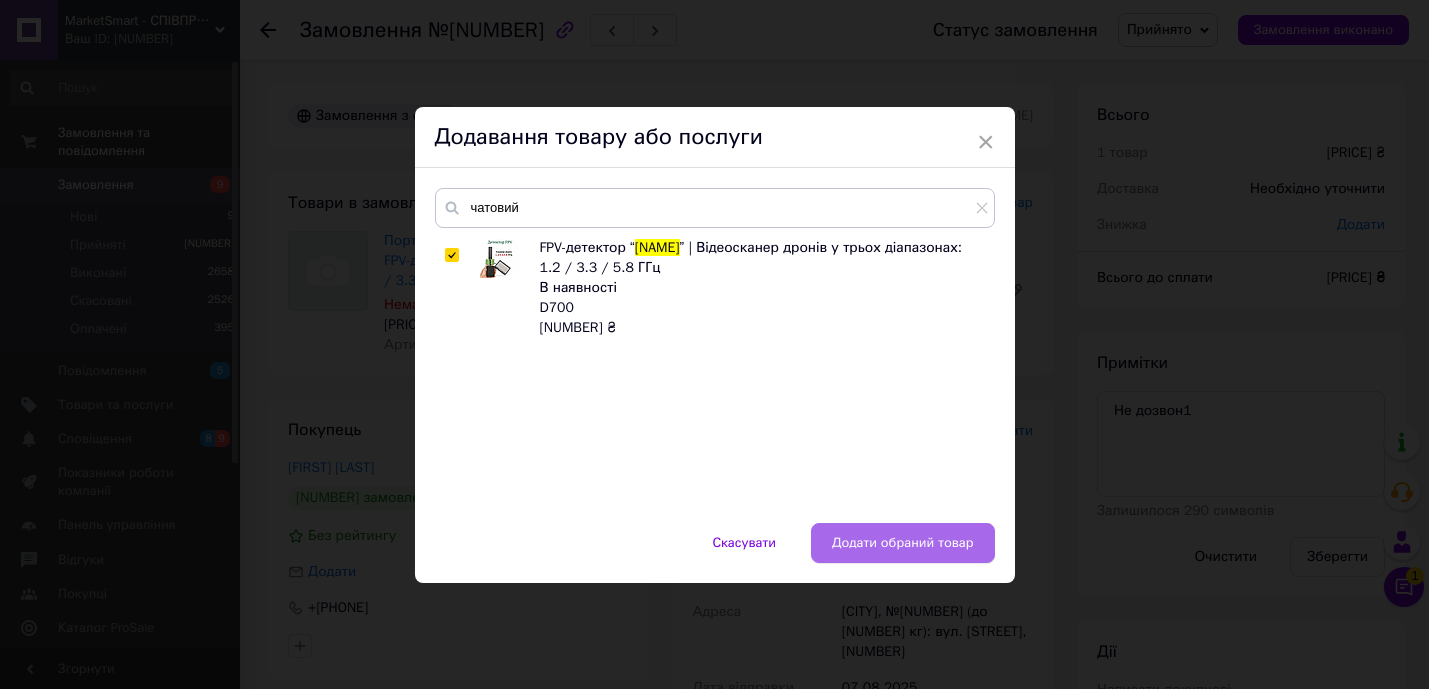 click on "Додати обраний товар" at bounding box center [903, 543] 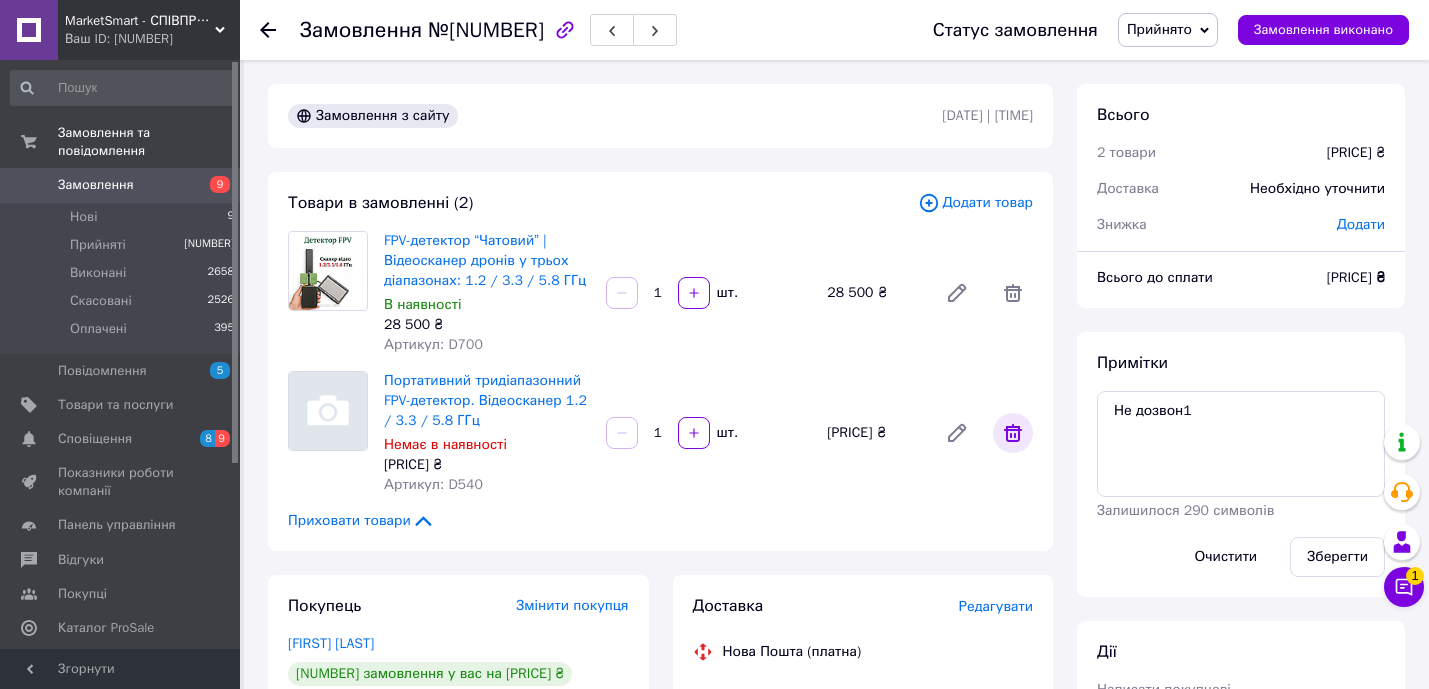 click 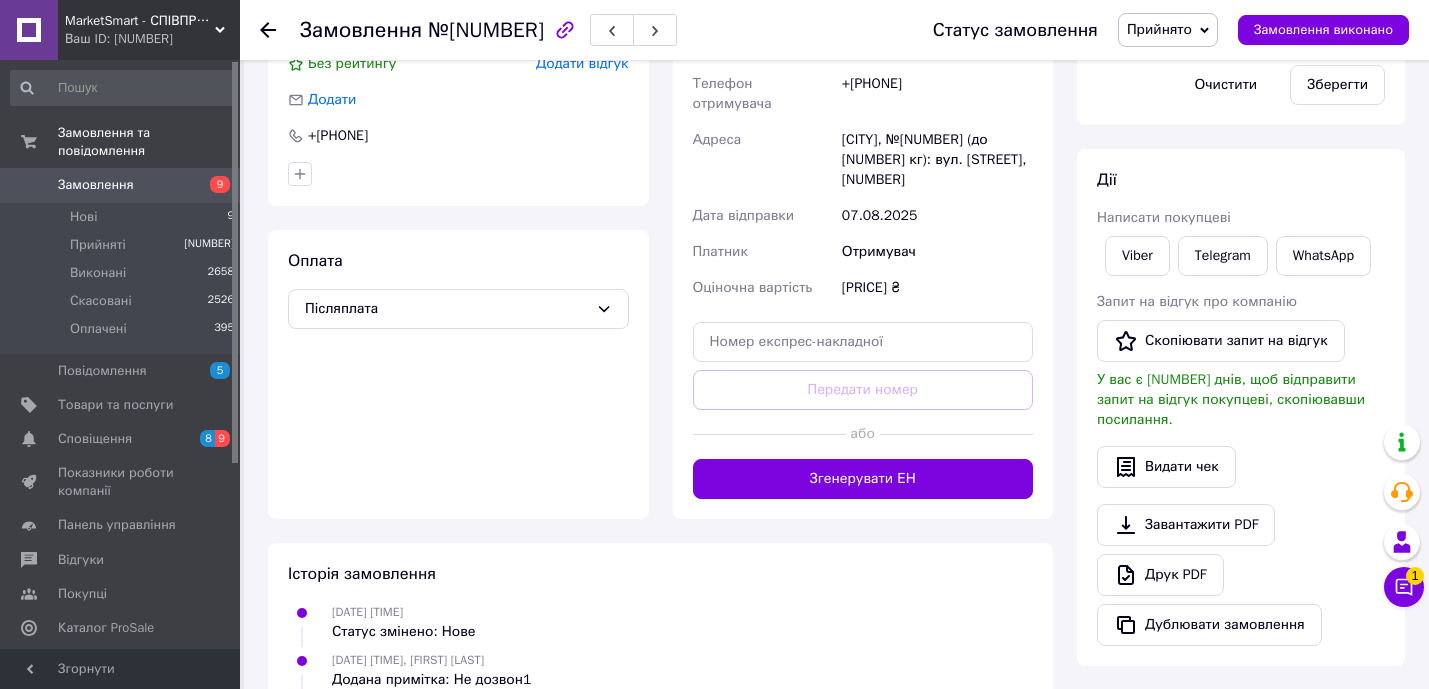 scroll, scrollTop: 478, scrollLeft: 0, axis: vertical 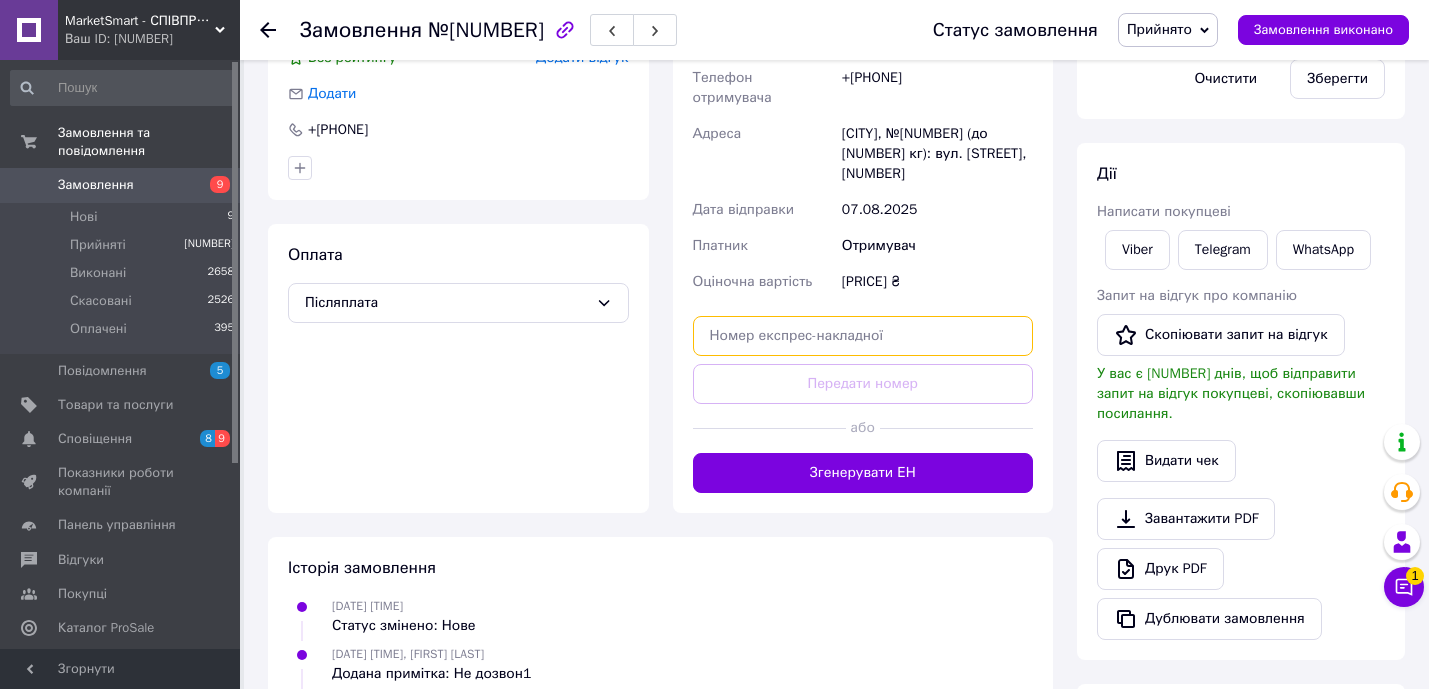click at bounding box center [863, 336] 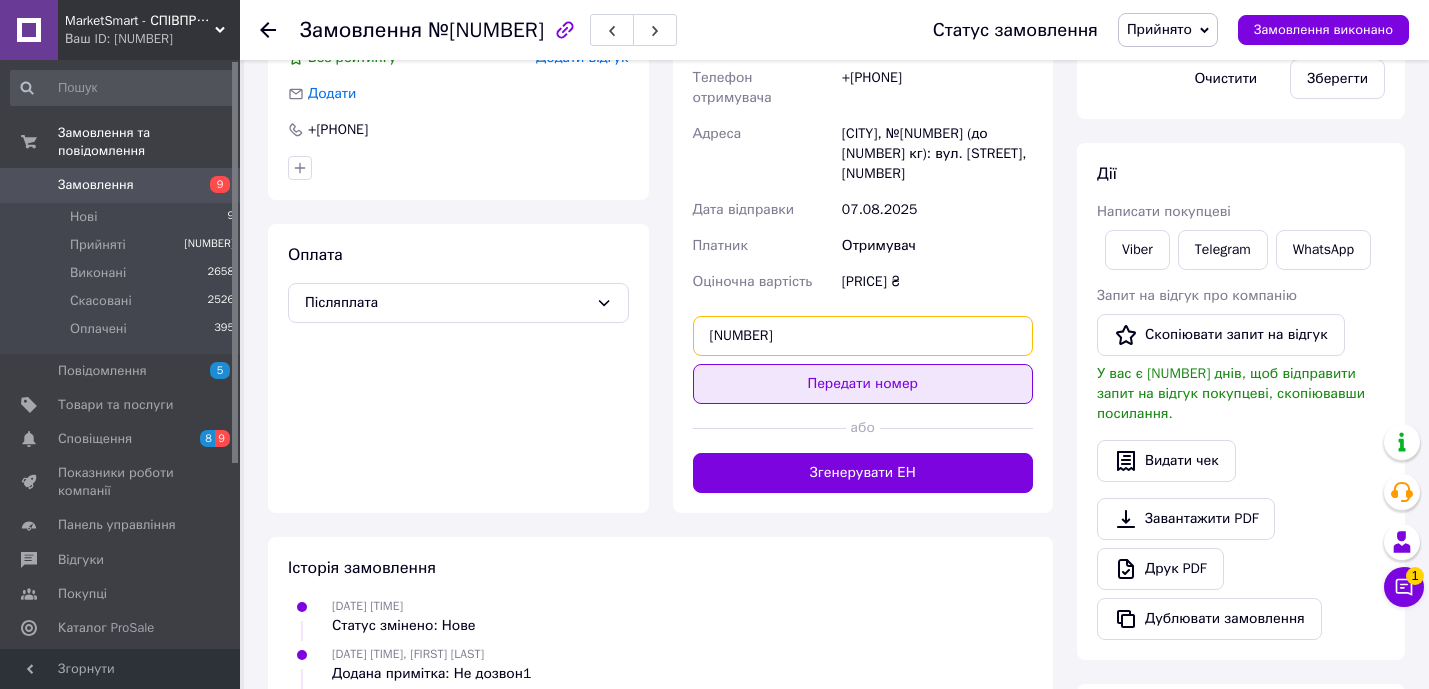 type on "[NUMBER]" 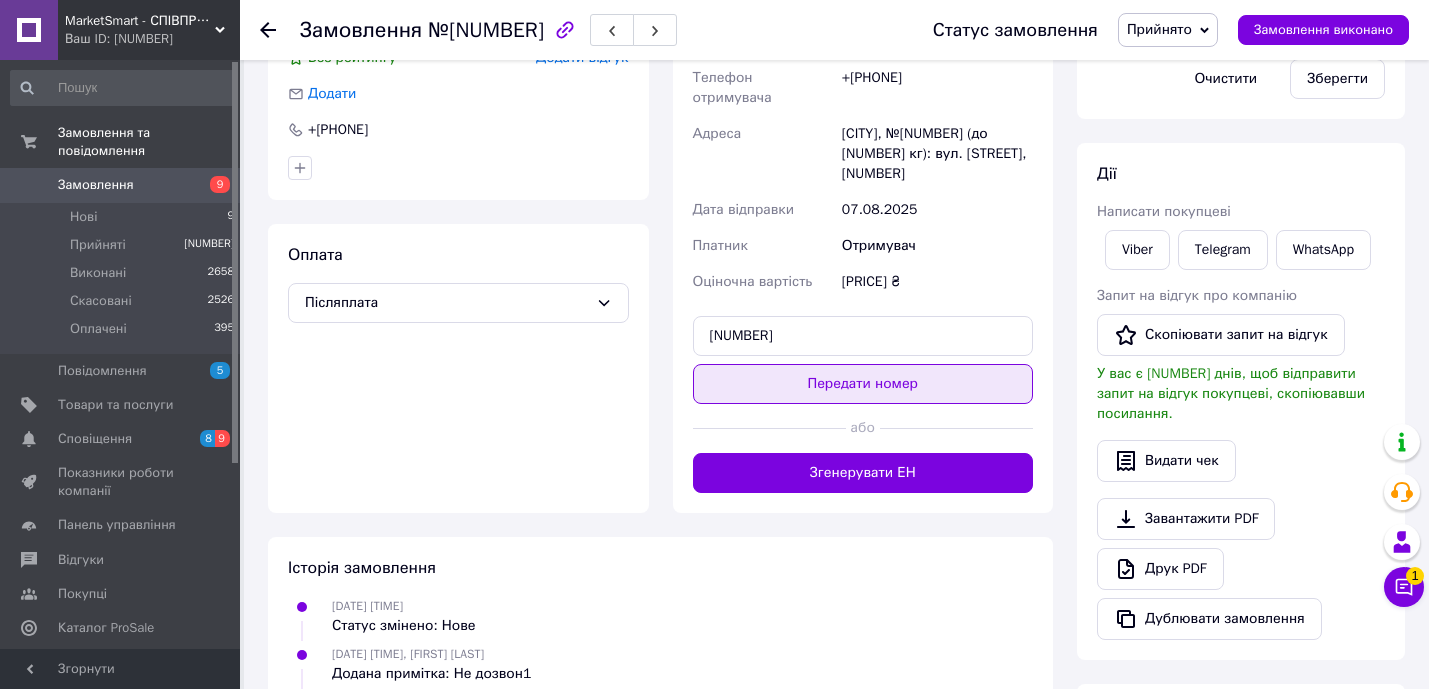 click on "Передати номер" at bounding box center (863, 384) 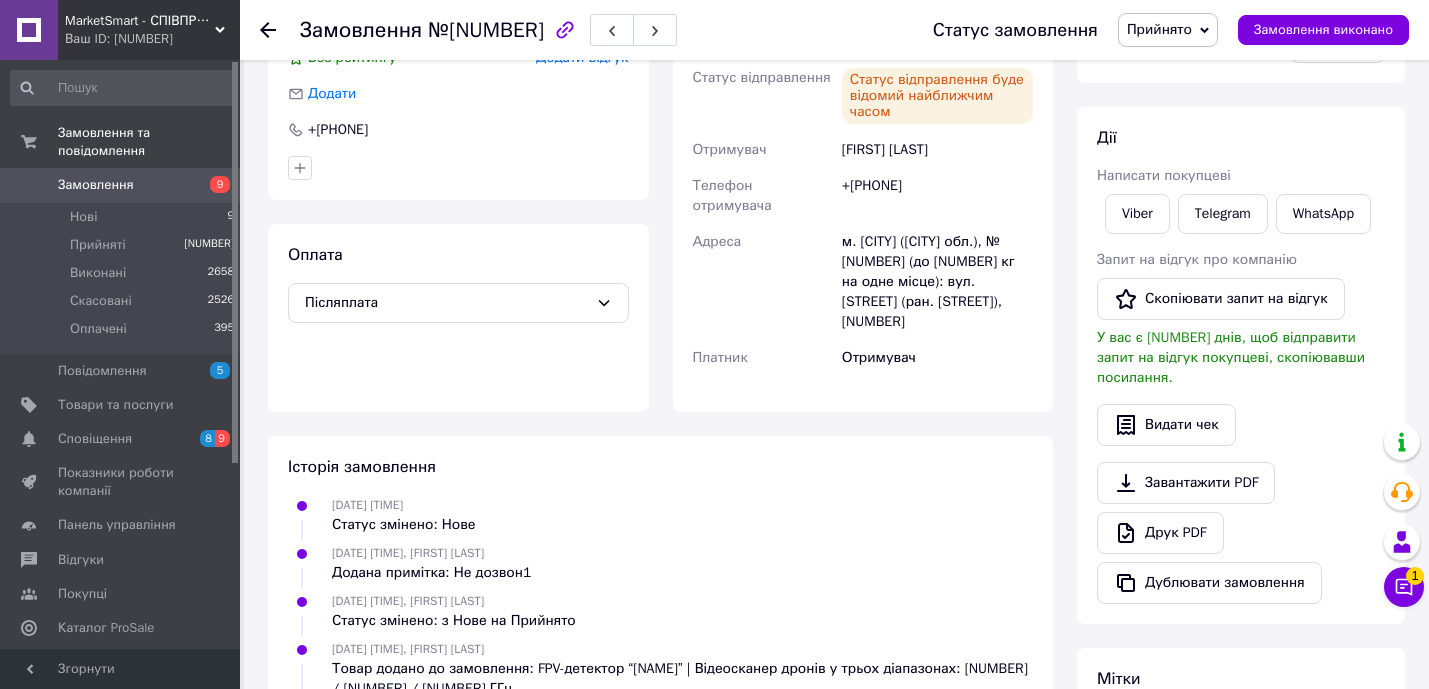 scroll, scrollTop: 0, scrollLeft: 0, axis: both 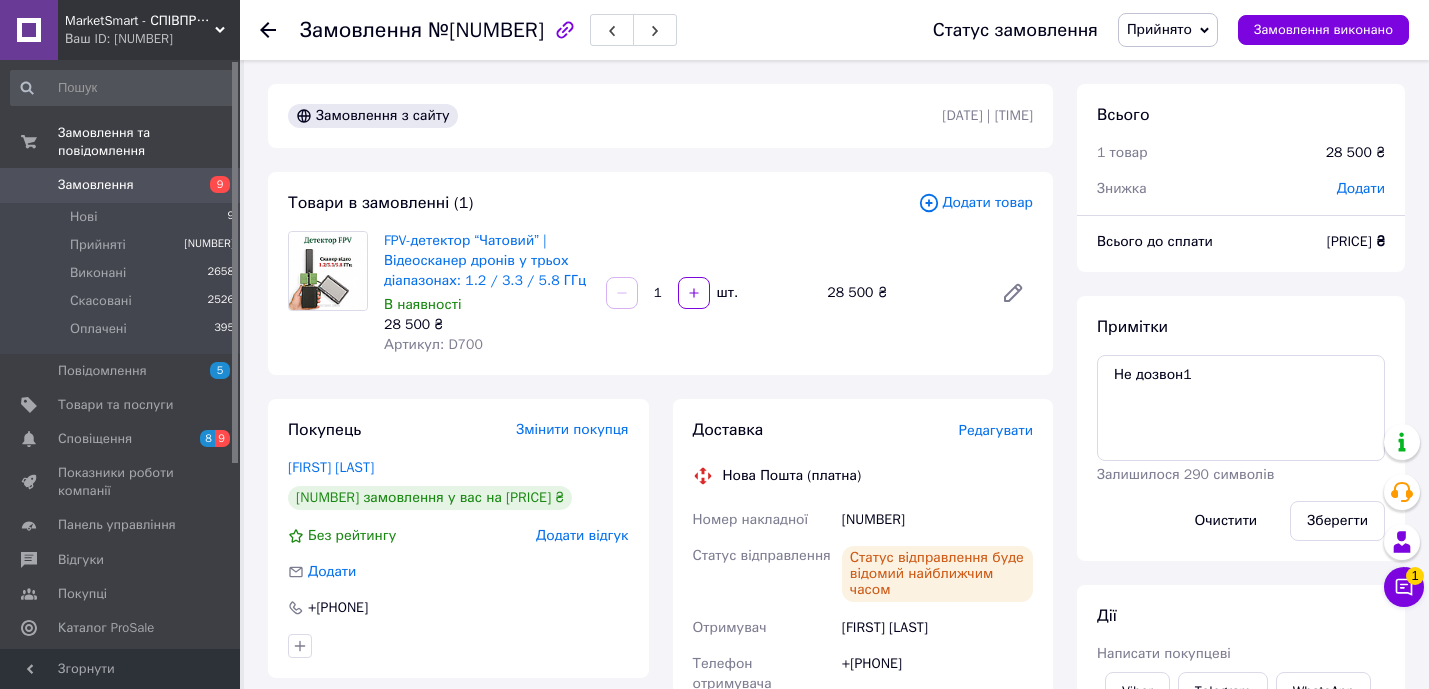 click on "Замовлення" at bounding box center (96, 185) 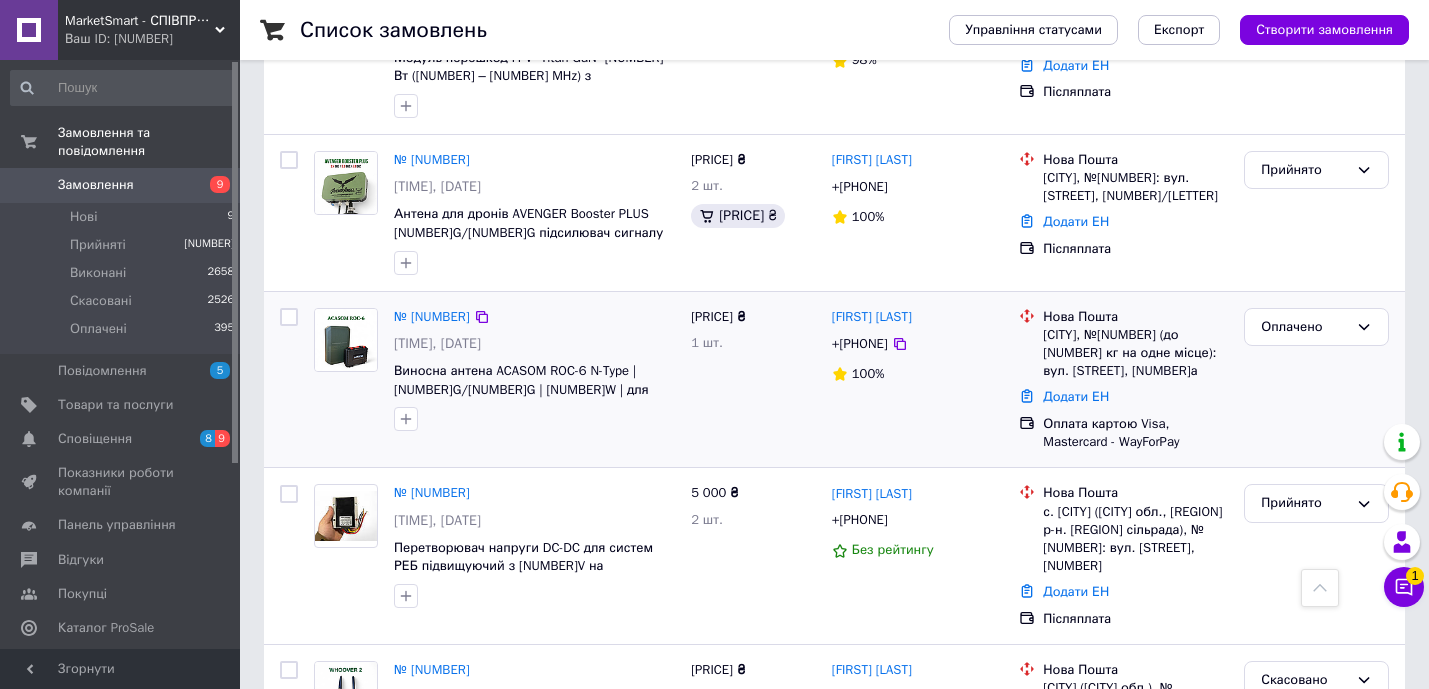 scroll, scrollTop: 2251, scrollLeft: 0, axis: vertical 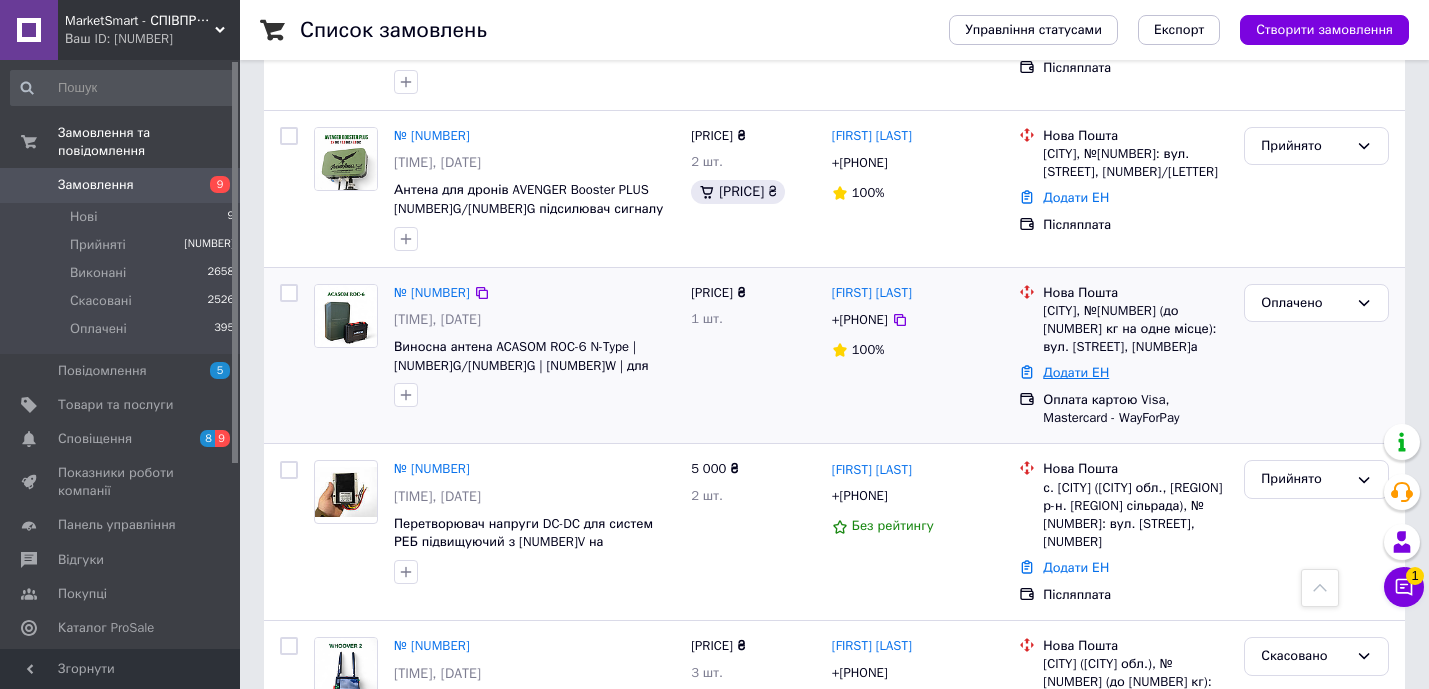 click on "Додати ЕН" at bounding box center [1076, 372] 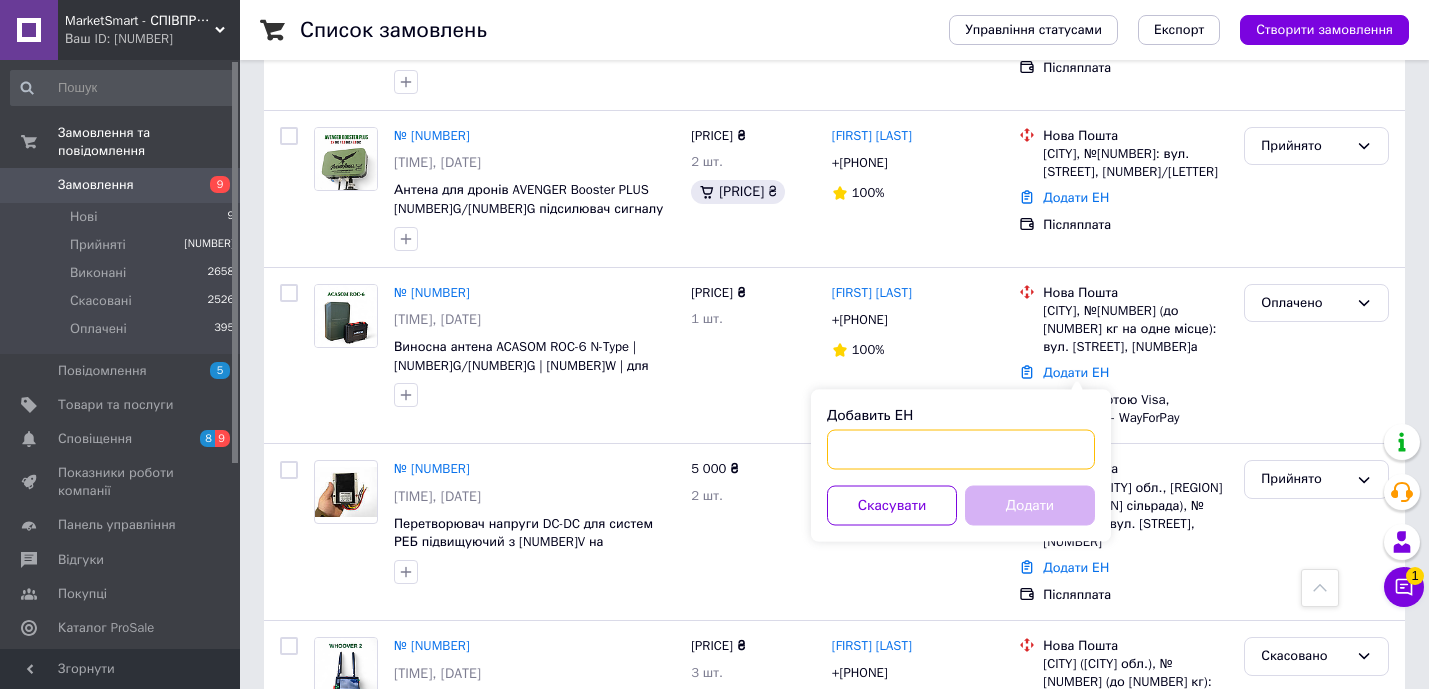 click on "Добавить ЕН" at bounding box center [961, 450] 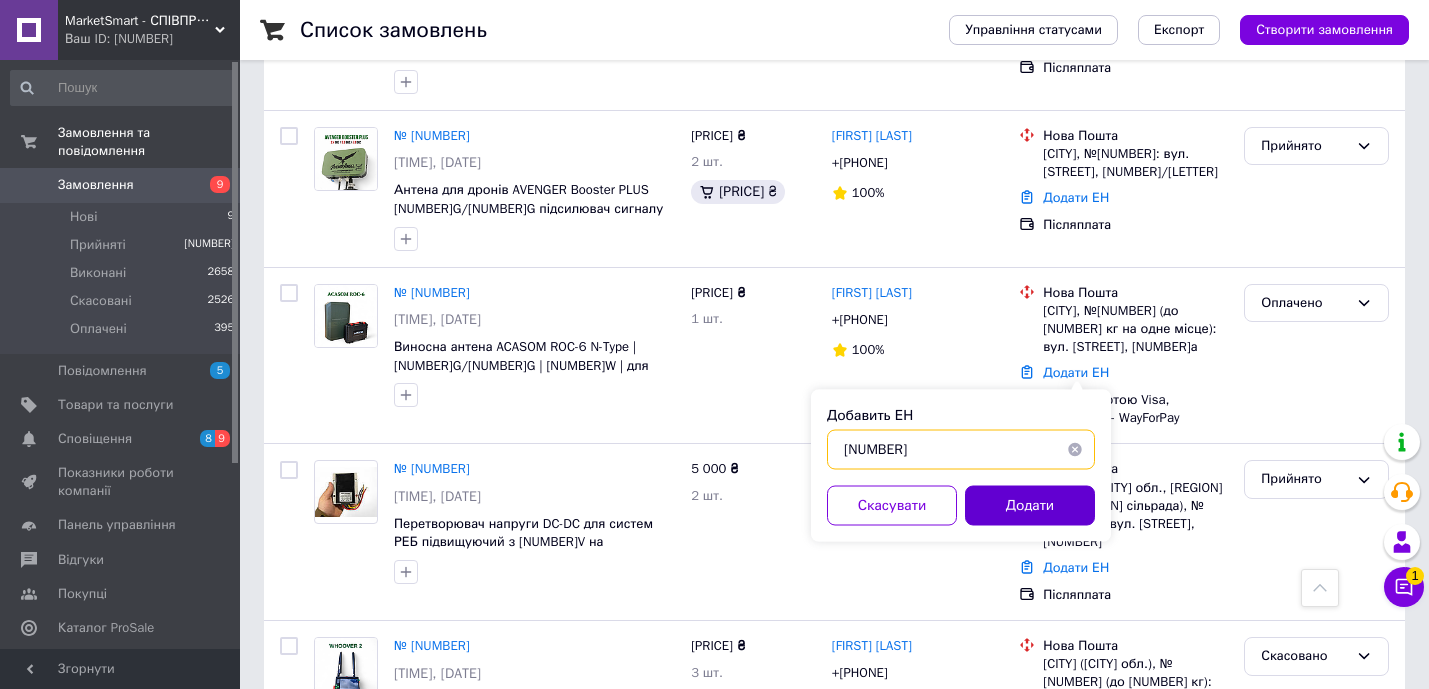 type on "[NUMBER]" 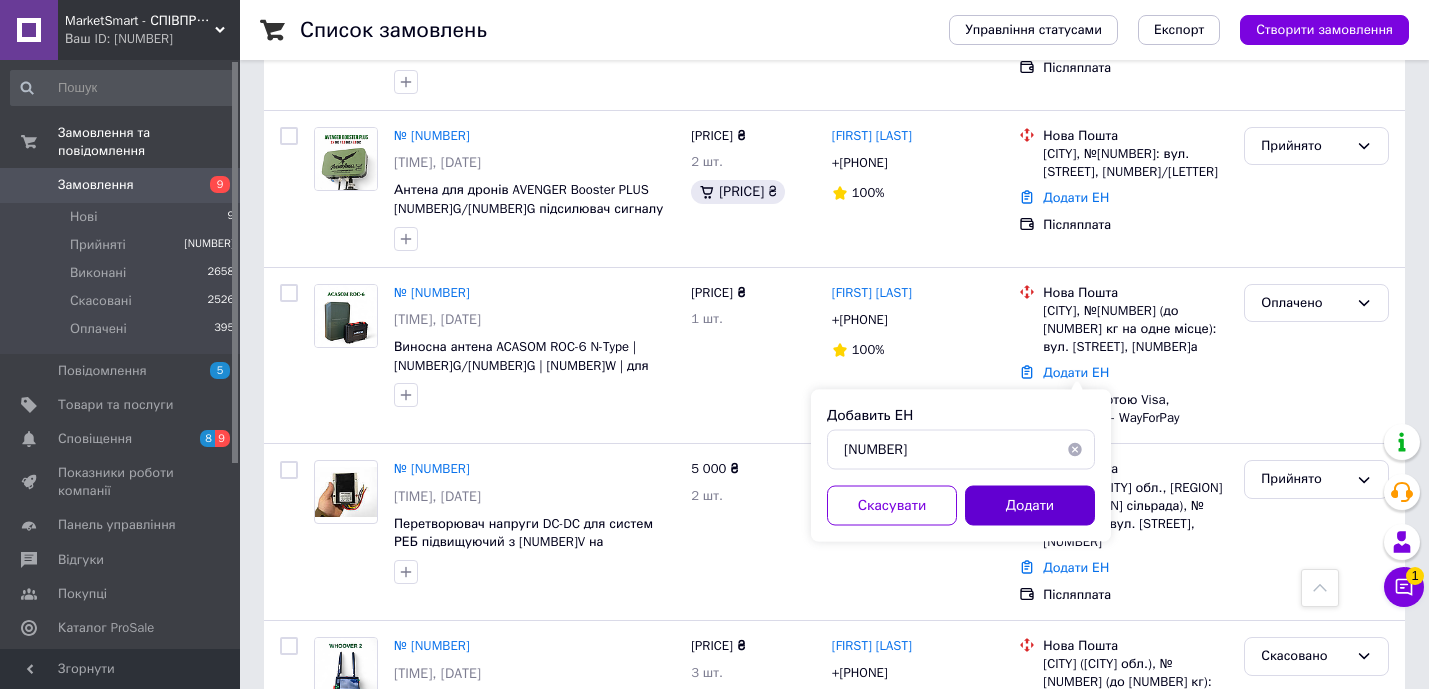 click on "Додати" at bounding box center (1030, 506) 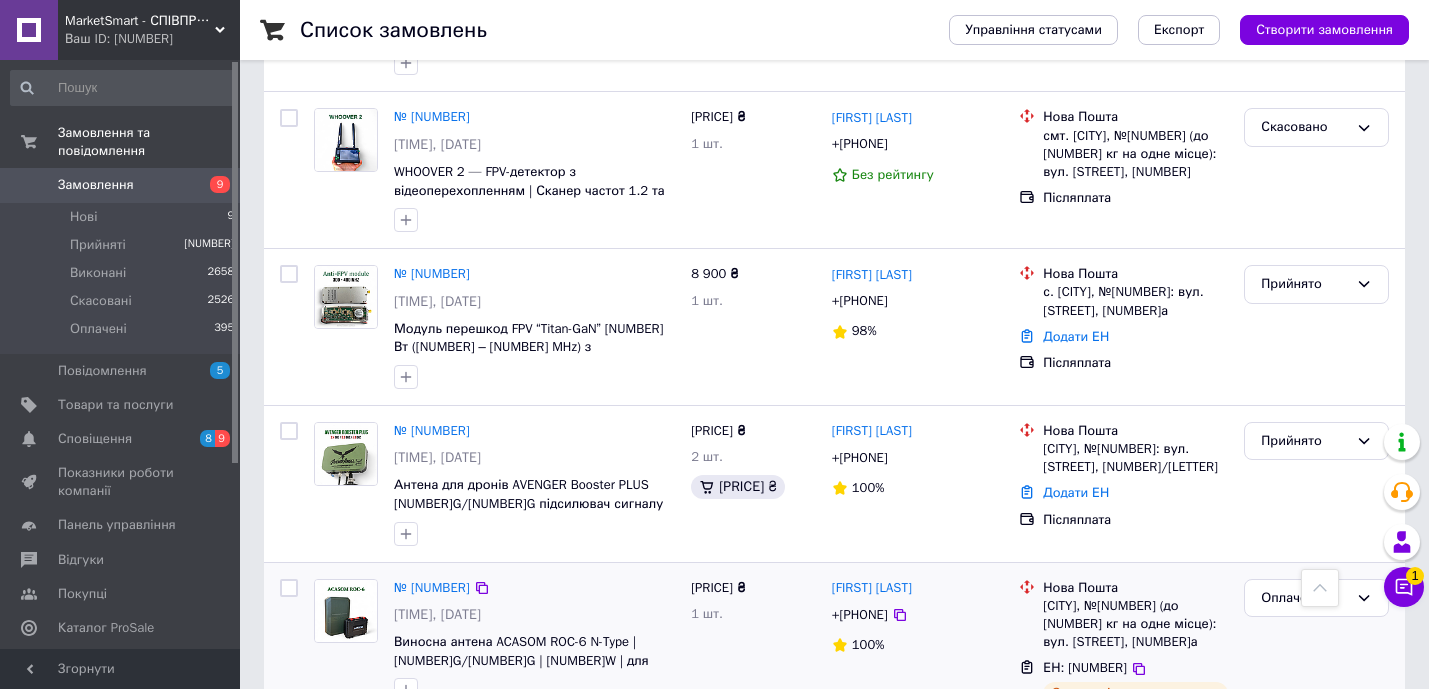 scroll, scrollTop: 1942, scrollLeft: 0, axis: vertical 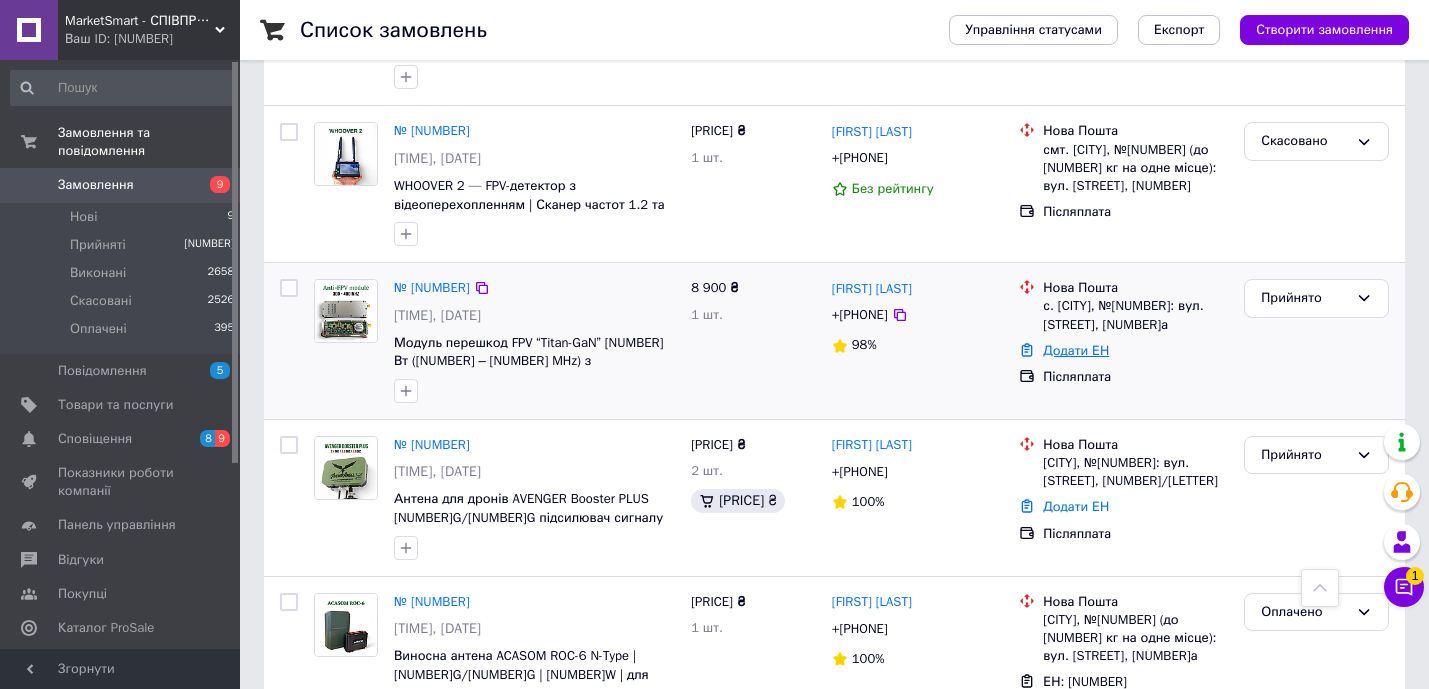 click on "Додати ЕН" at bounding box center [1076, 350] 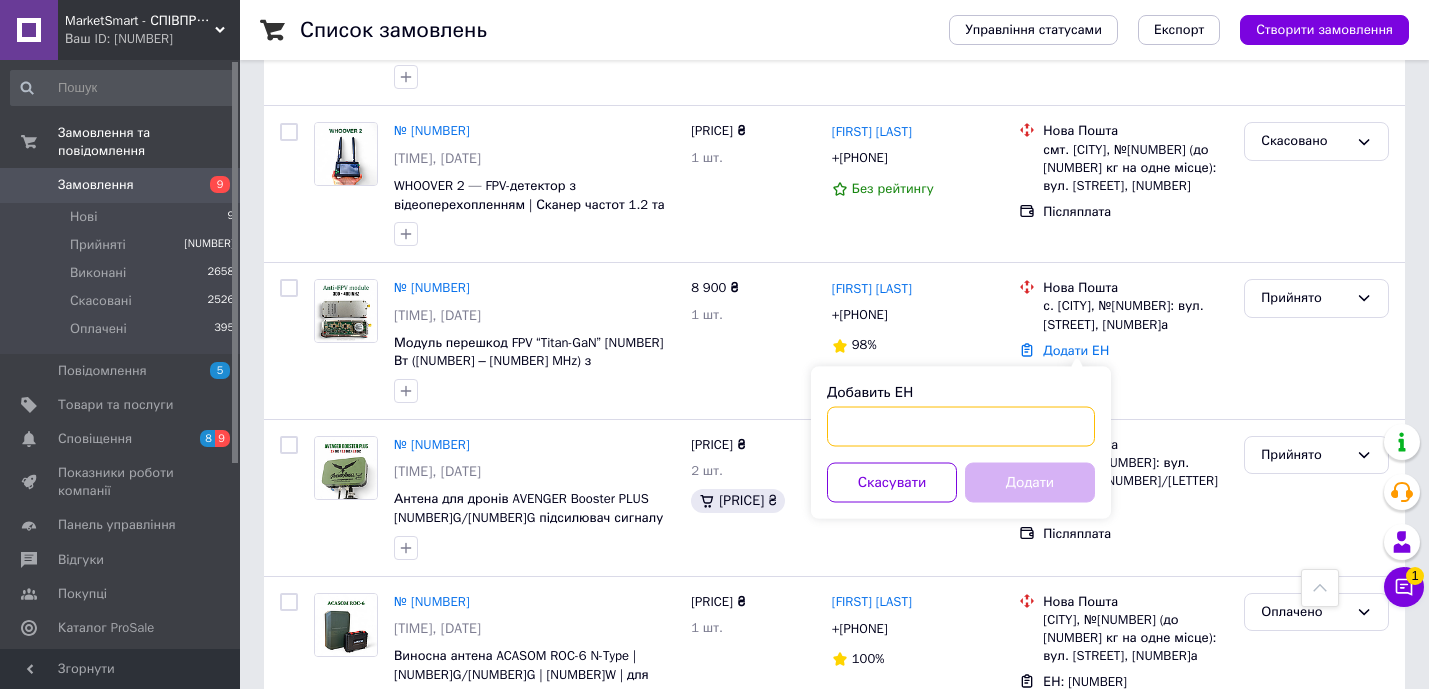 click on "Добавить ЕН" at bounding box center (961, 427) 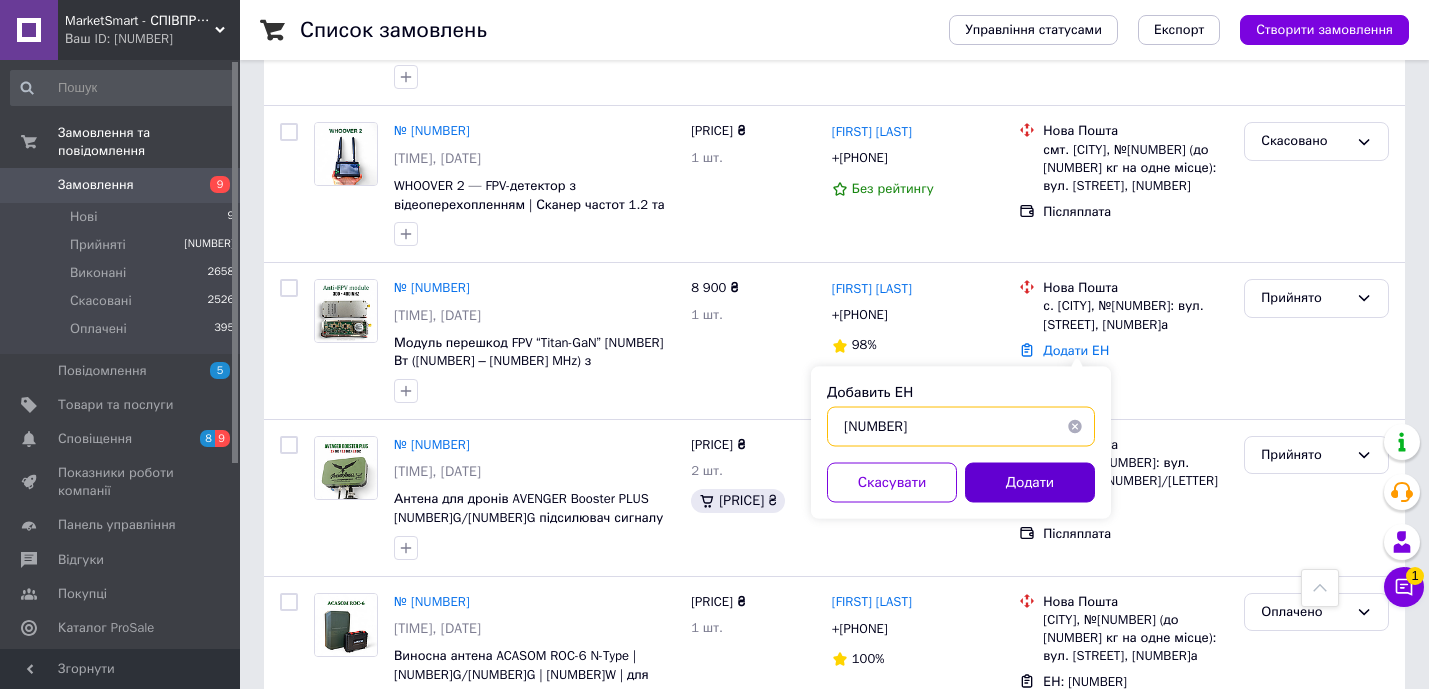 type on "[NUMBER]" 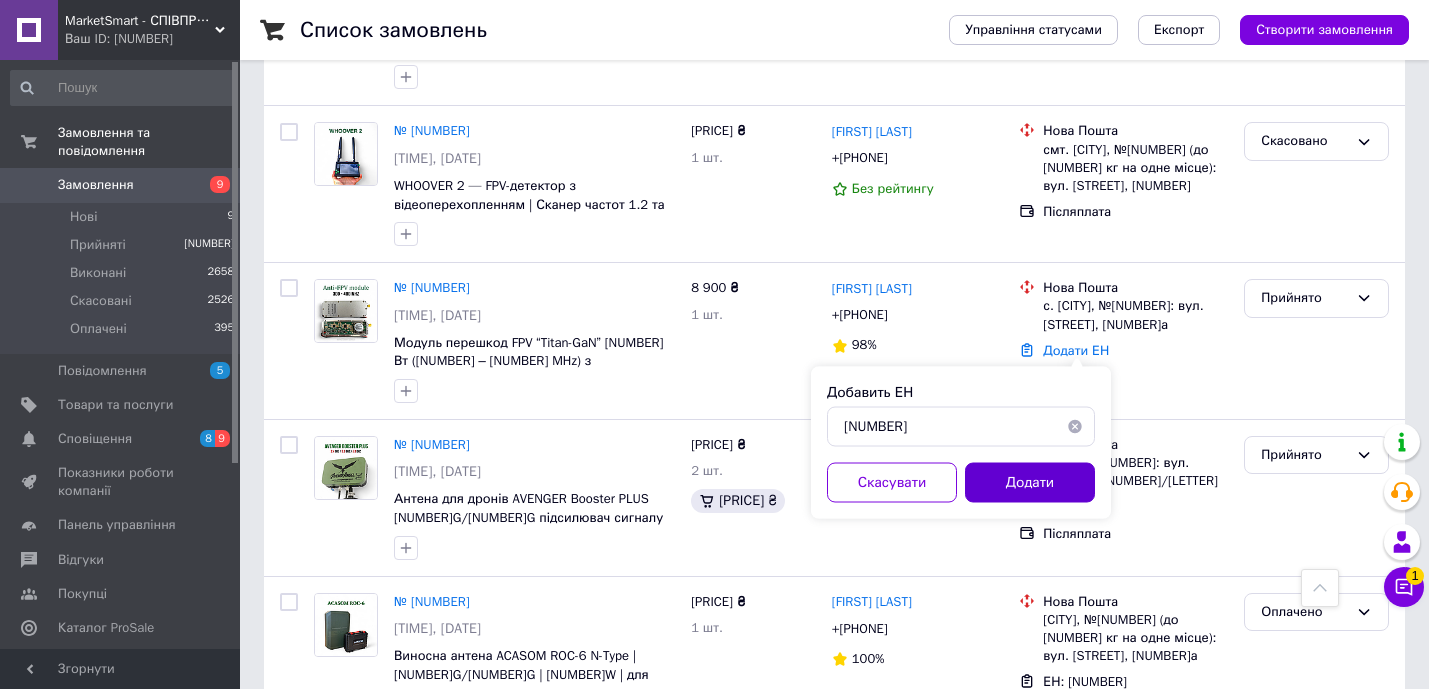 click on "Додати" at bounding box center (1030, 483) 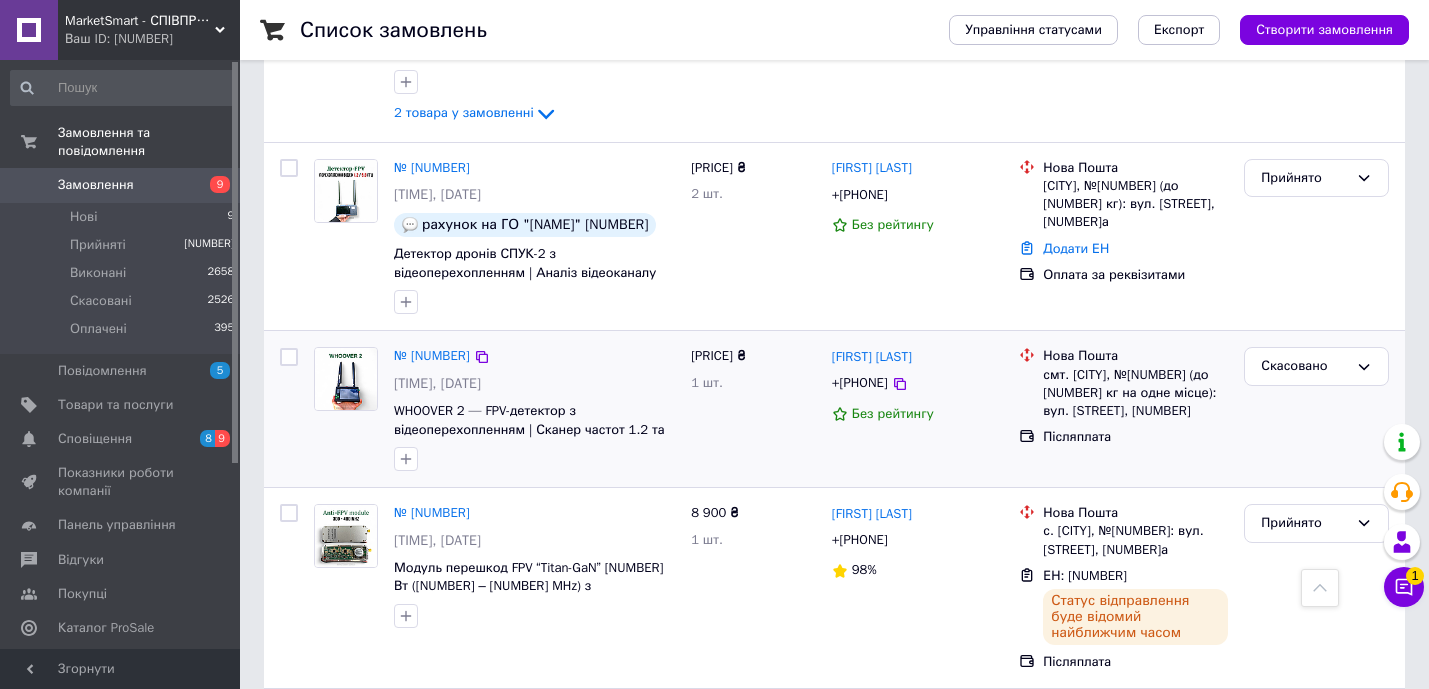 scroll, scrollTop: 1708, scrollLeft: 0, axis: vertical 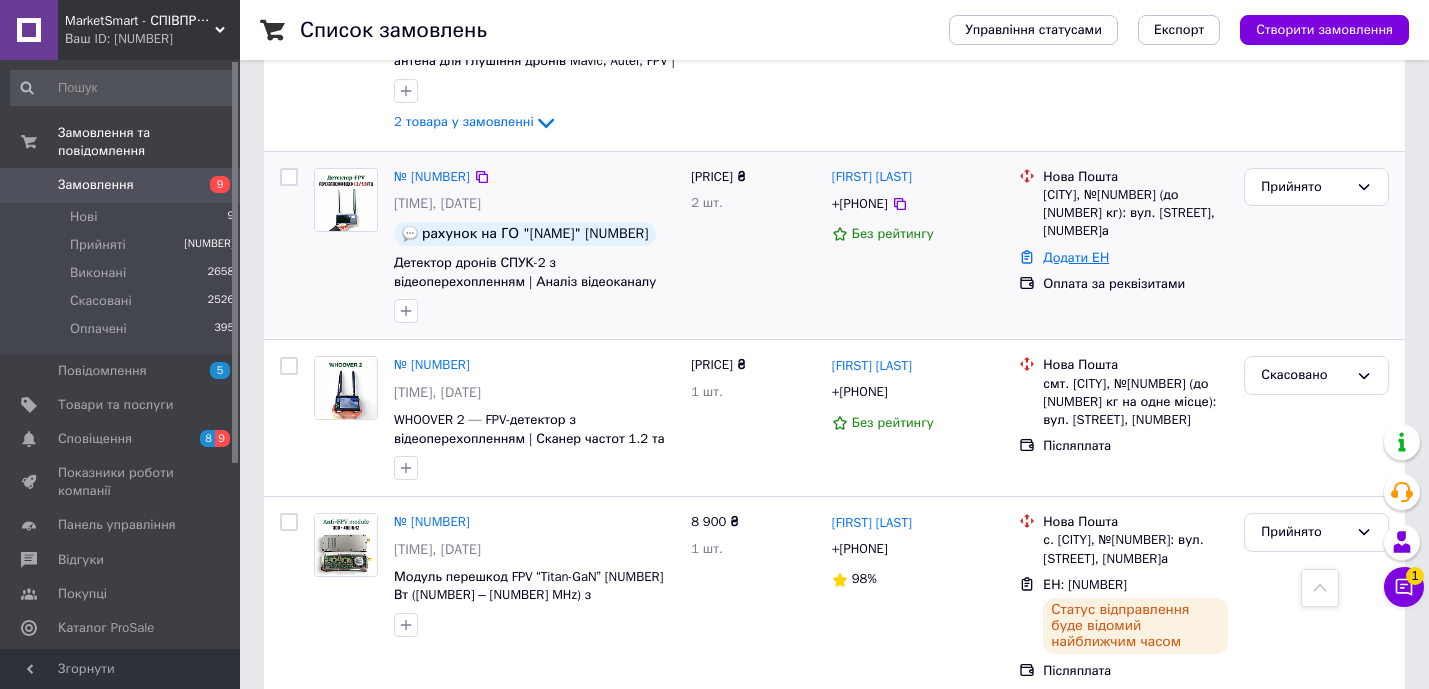 click on "Додати ЕН" at bounding box center (1076, 257) 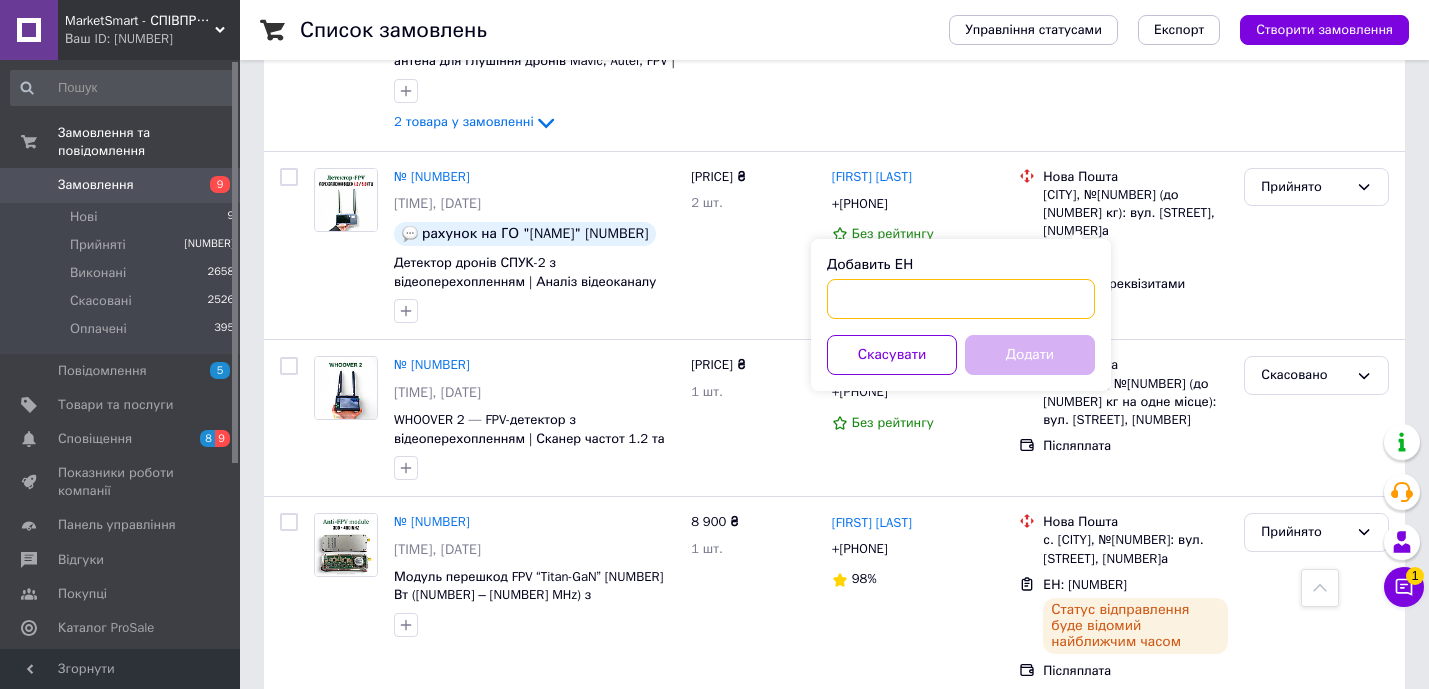 click on "Добавить ЕН" at bounding box center (961, 299) 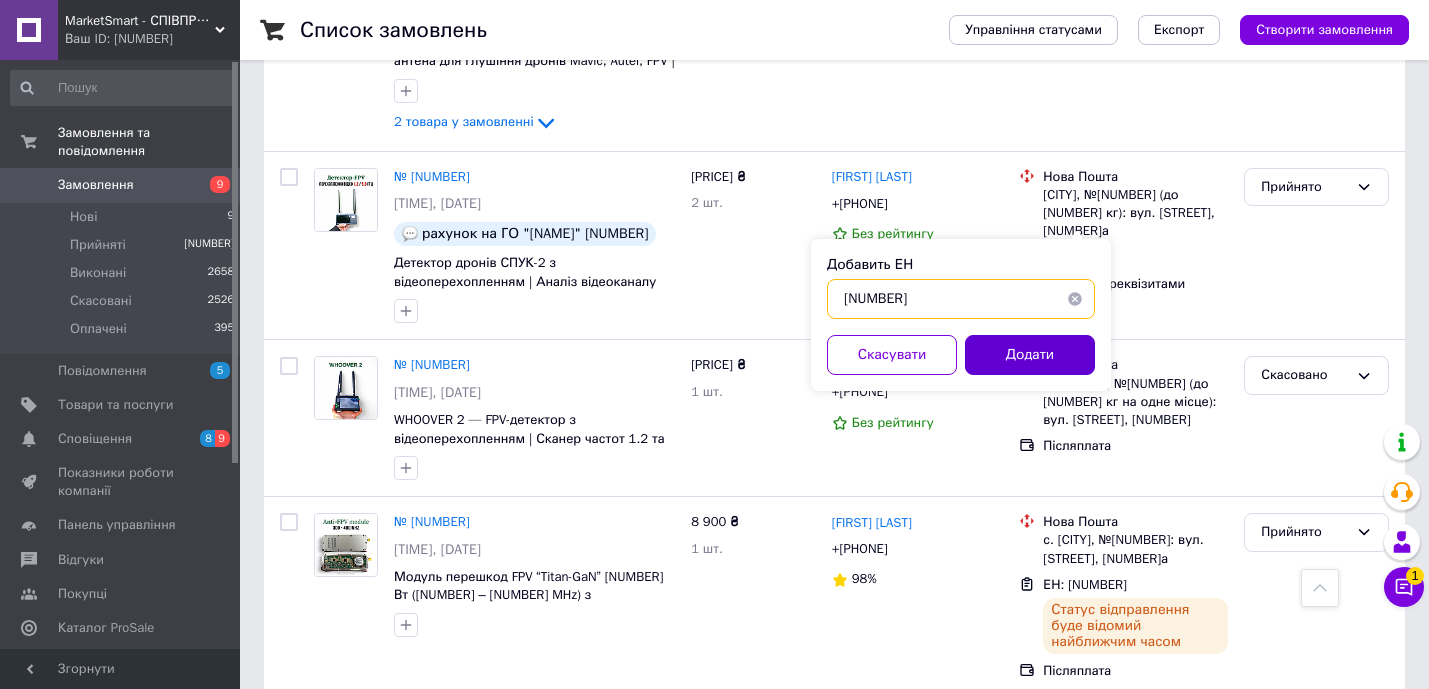 type on "[NUMBER]" 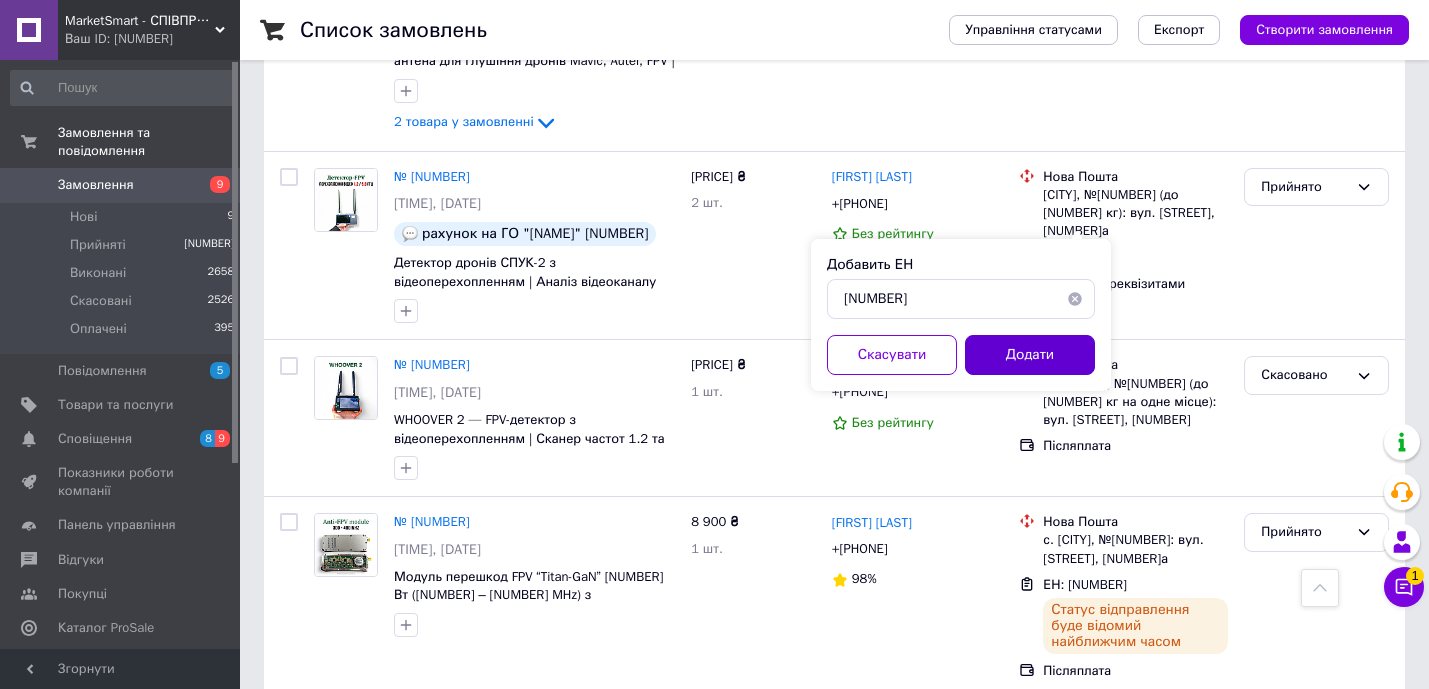 click on "Додати" at bounding box center [1030, 355] 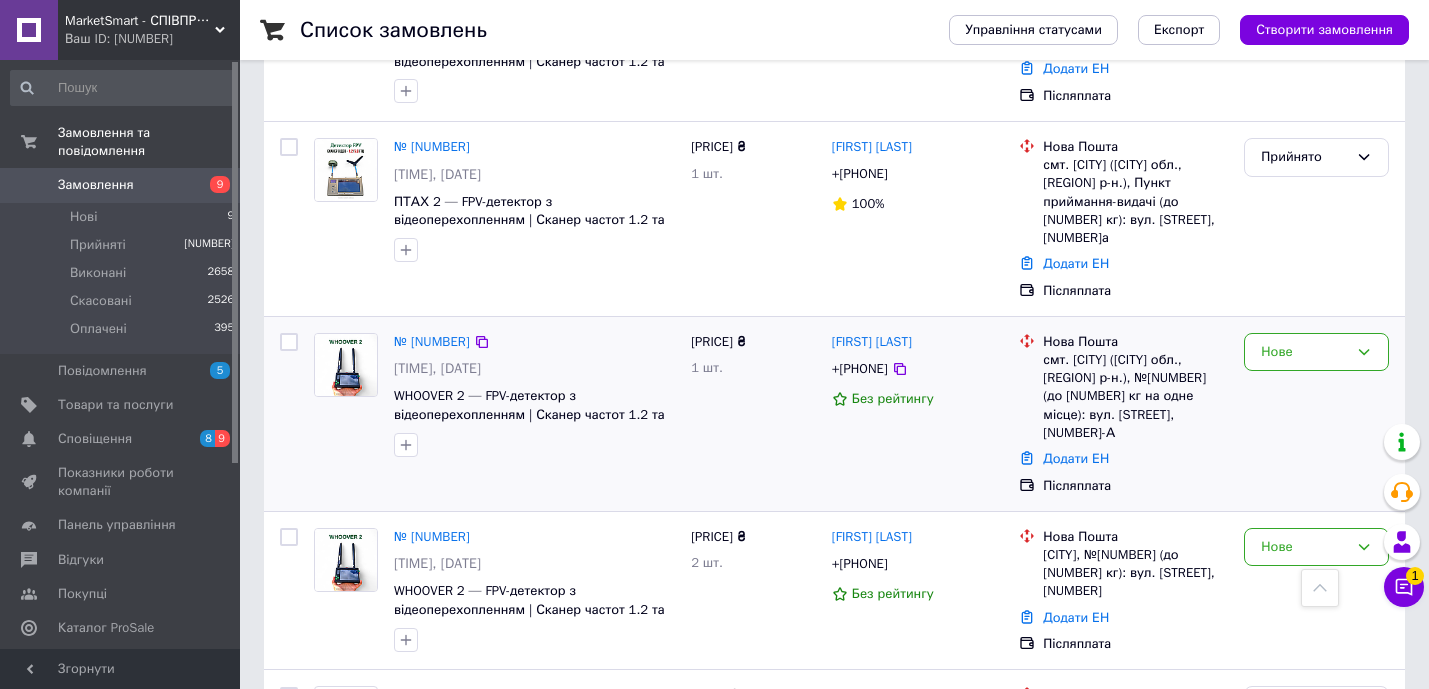 scroll, scrollTop: 759, scrollLeft: 0, axis: vertical 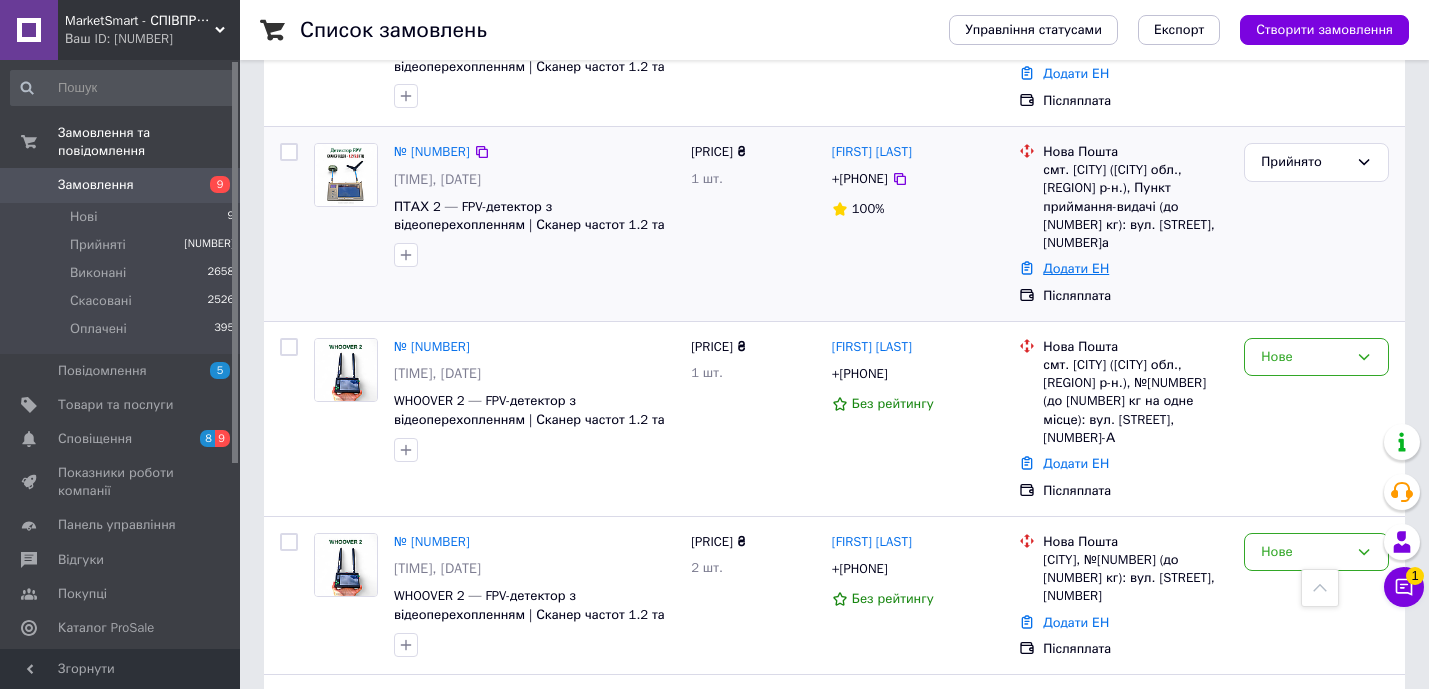 click on "Додати ЕН" at bounding box center (1076, 268) 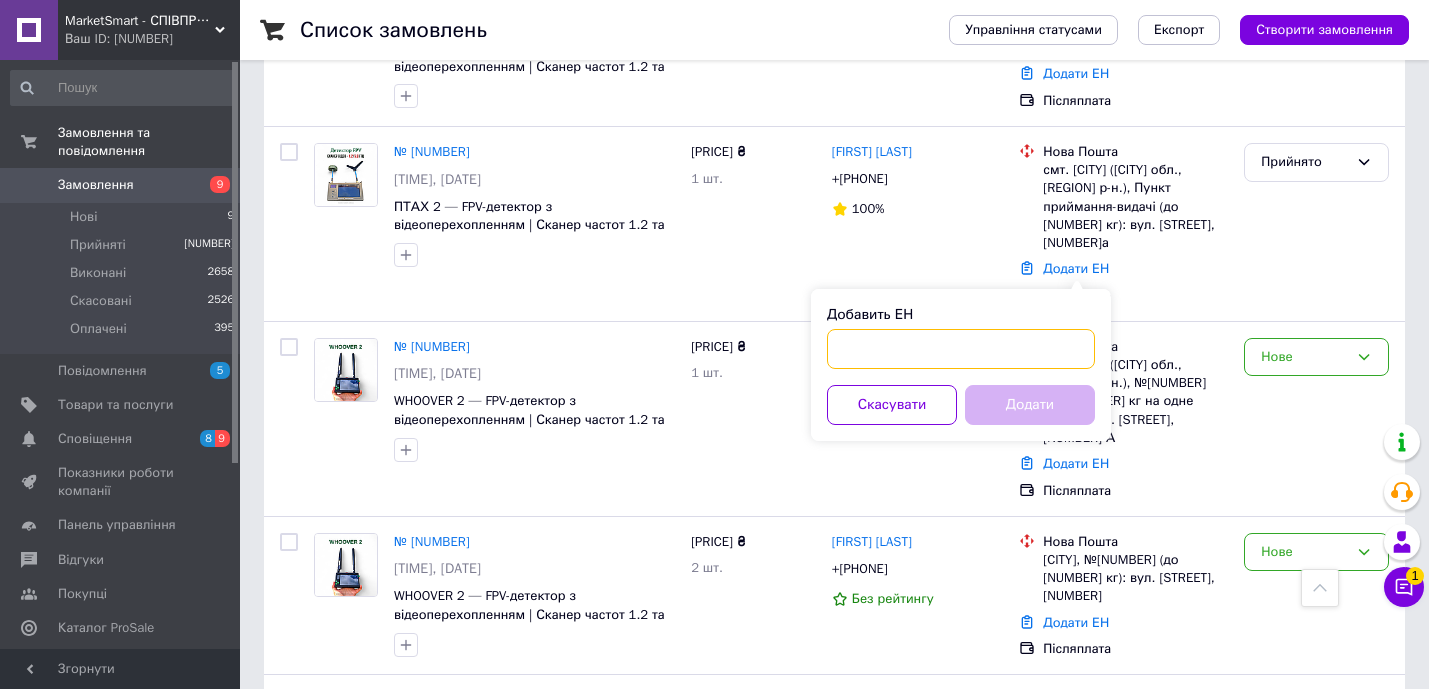 click on "Добавить ЕН" at bounding box center [961, 349] 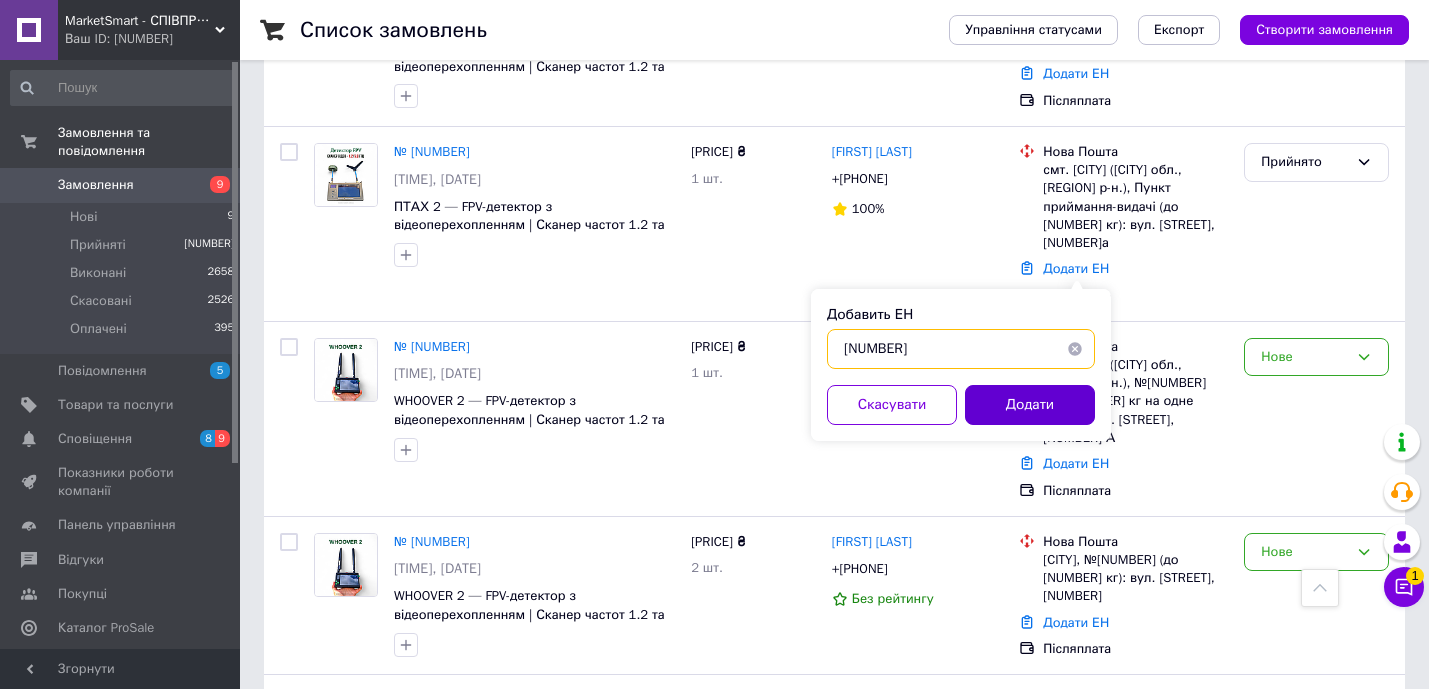 type on "[NUMBER]" 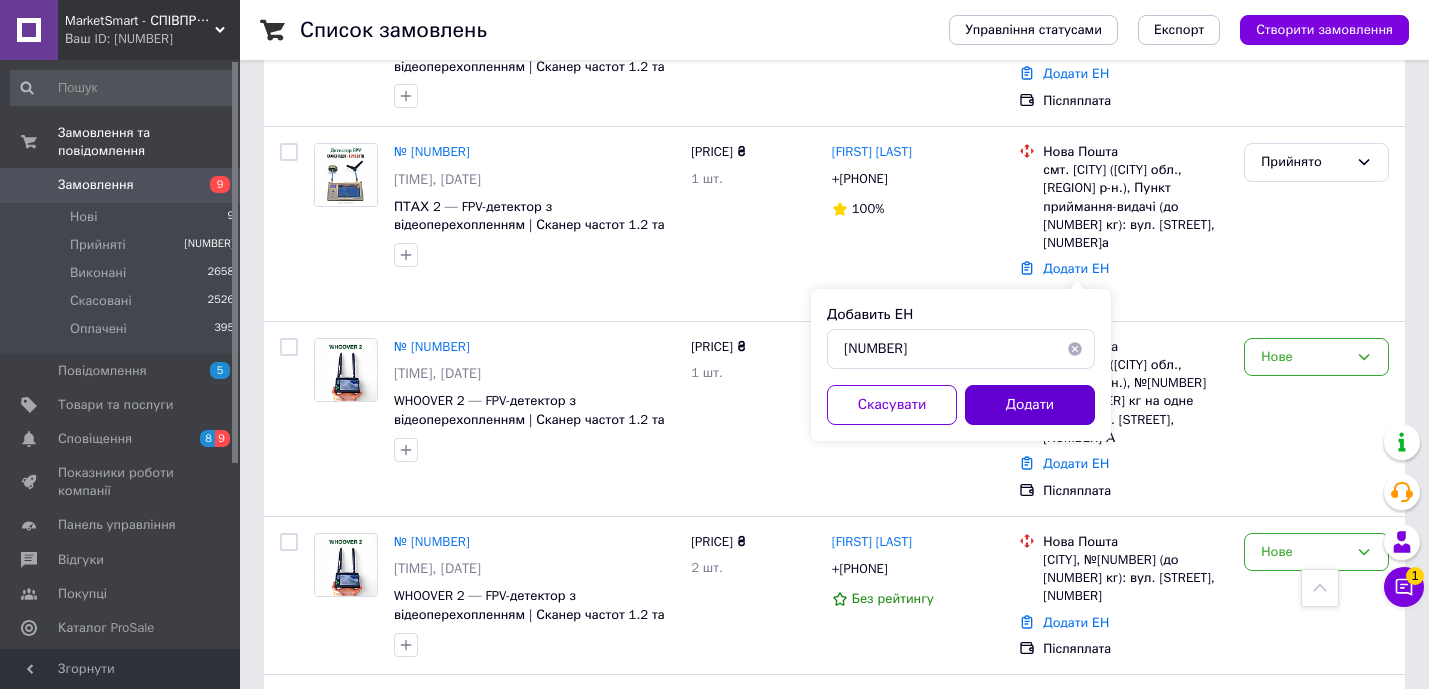 click on "Додати" at bounding box center (1030, 405) 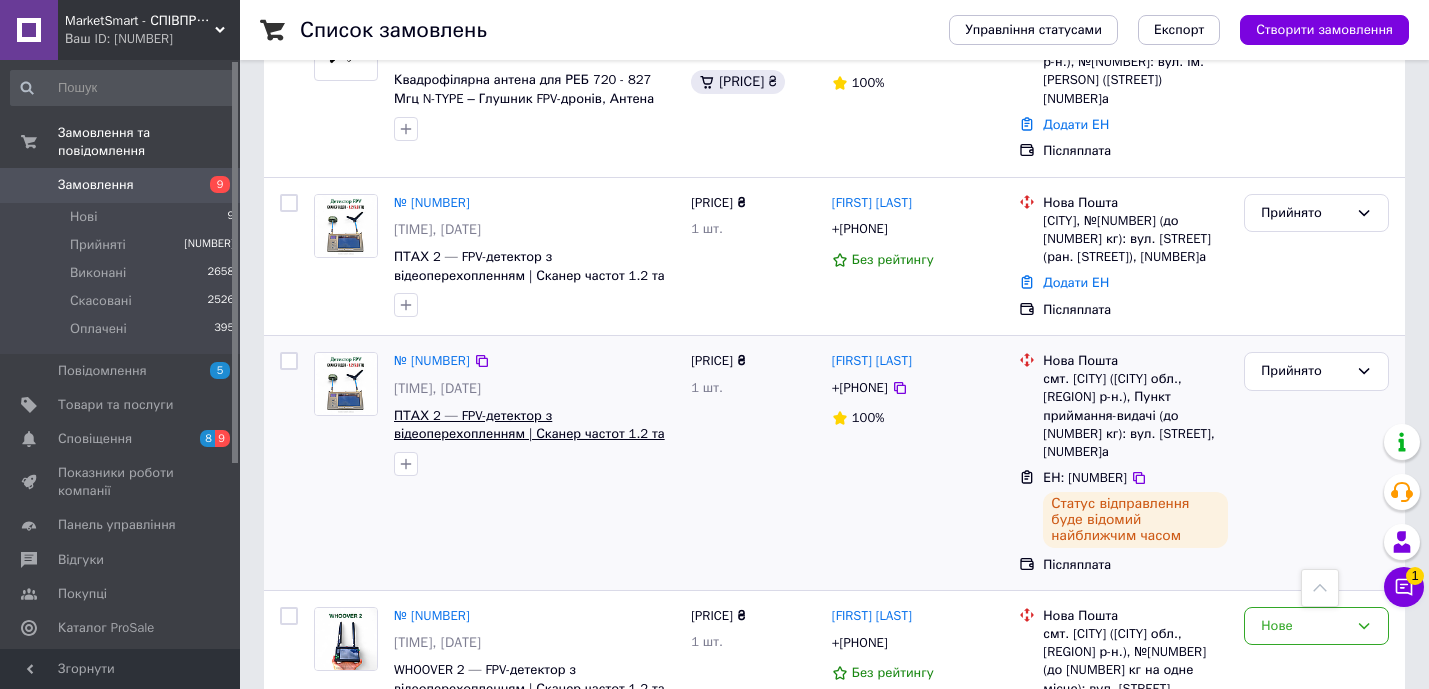 scroll, scrollTop: 542, scrollLeft: 0, axis: vertical 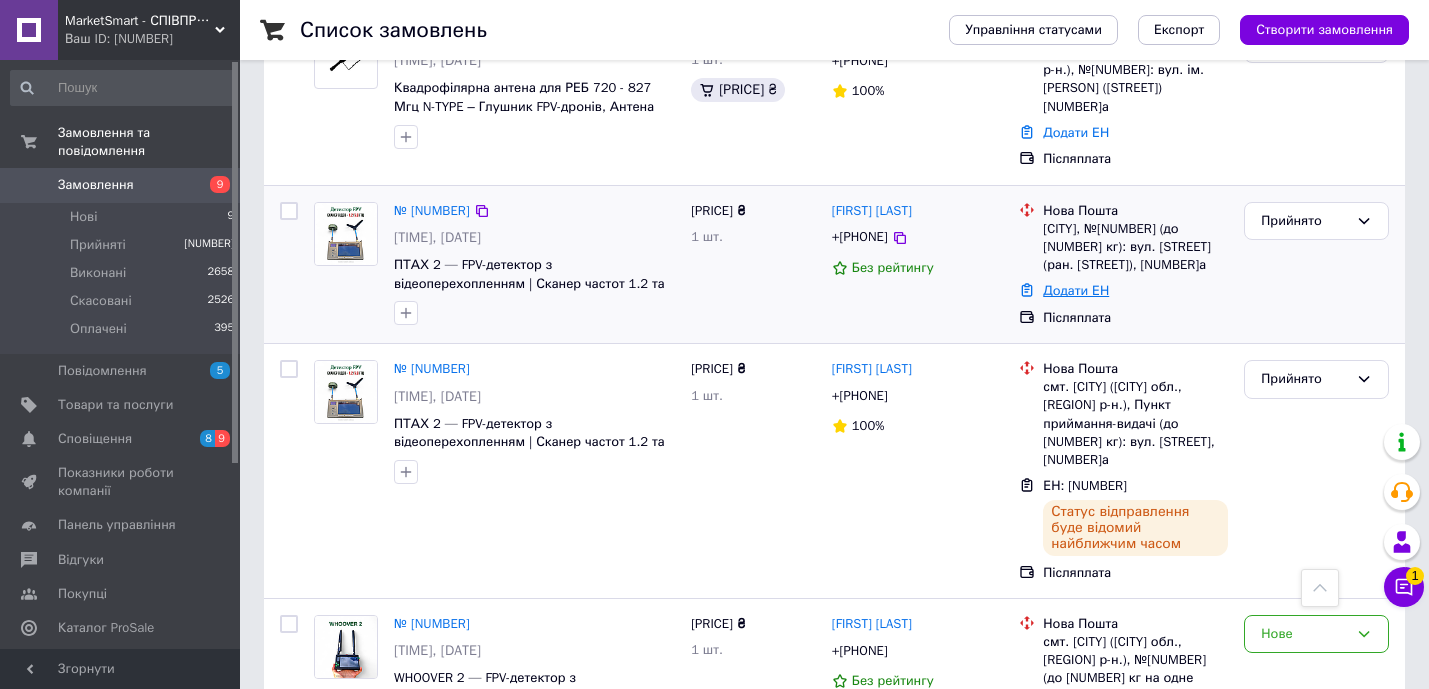 click on "Додати ЕН" at bounding box center (1076, 290) 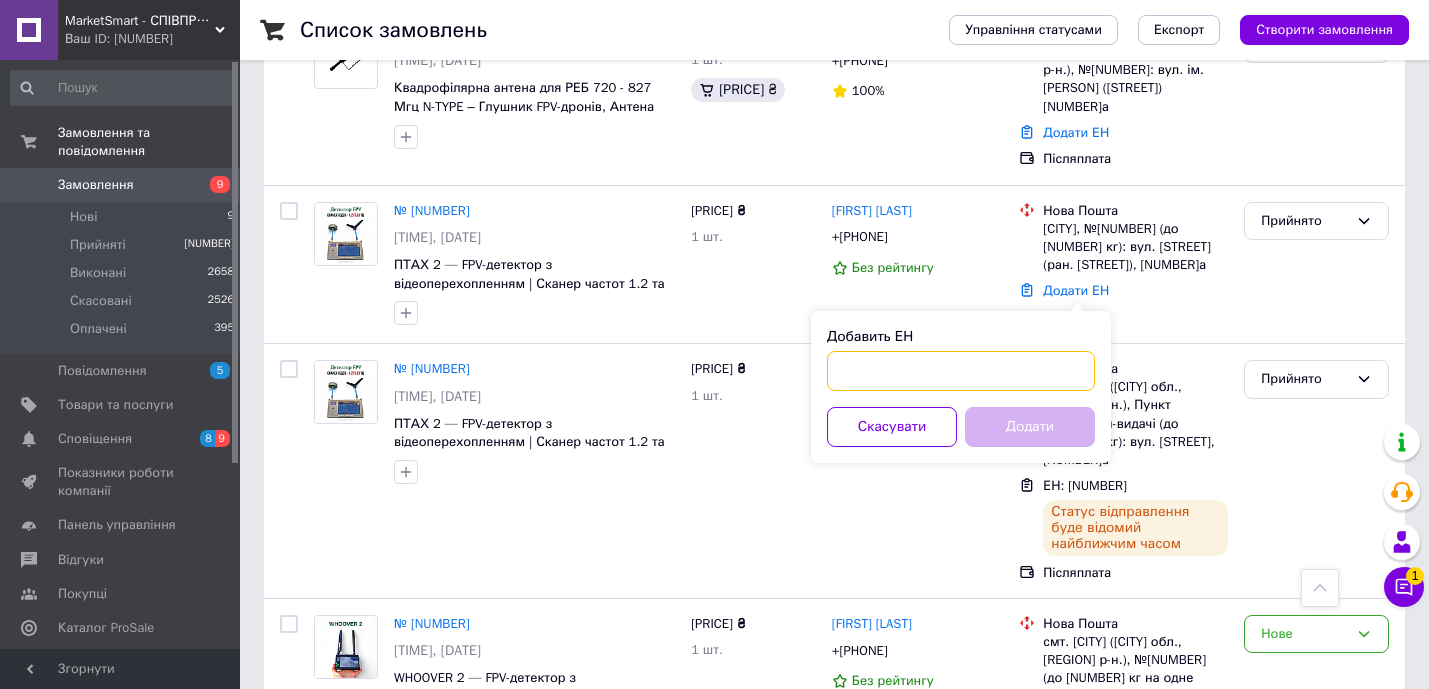 click on "Добавить ЕН" at bounding box center (961, 371) 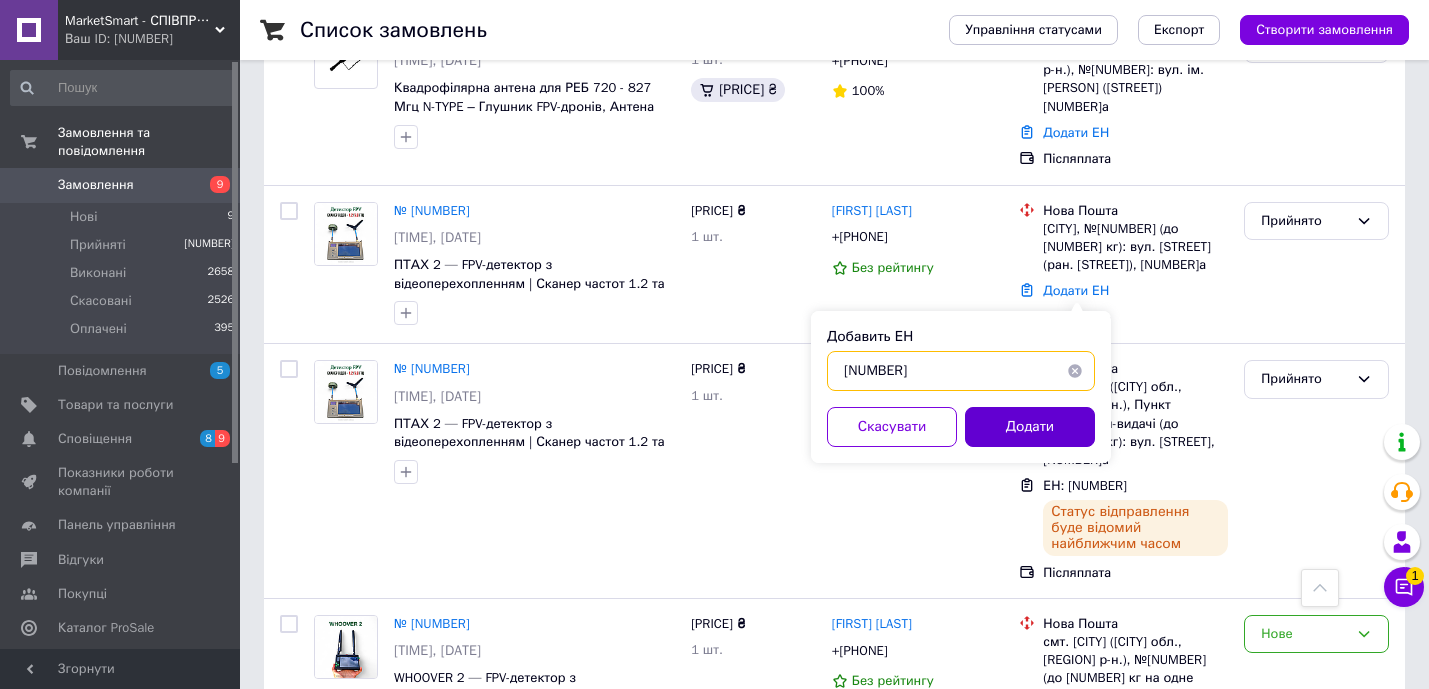 type on "[NUMBER]" 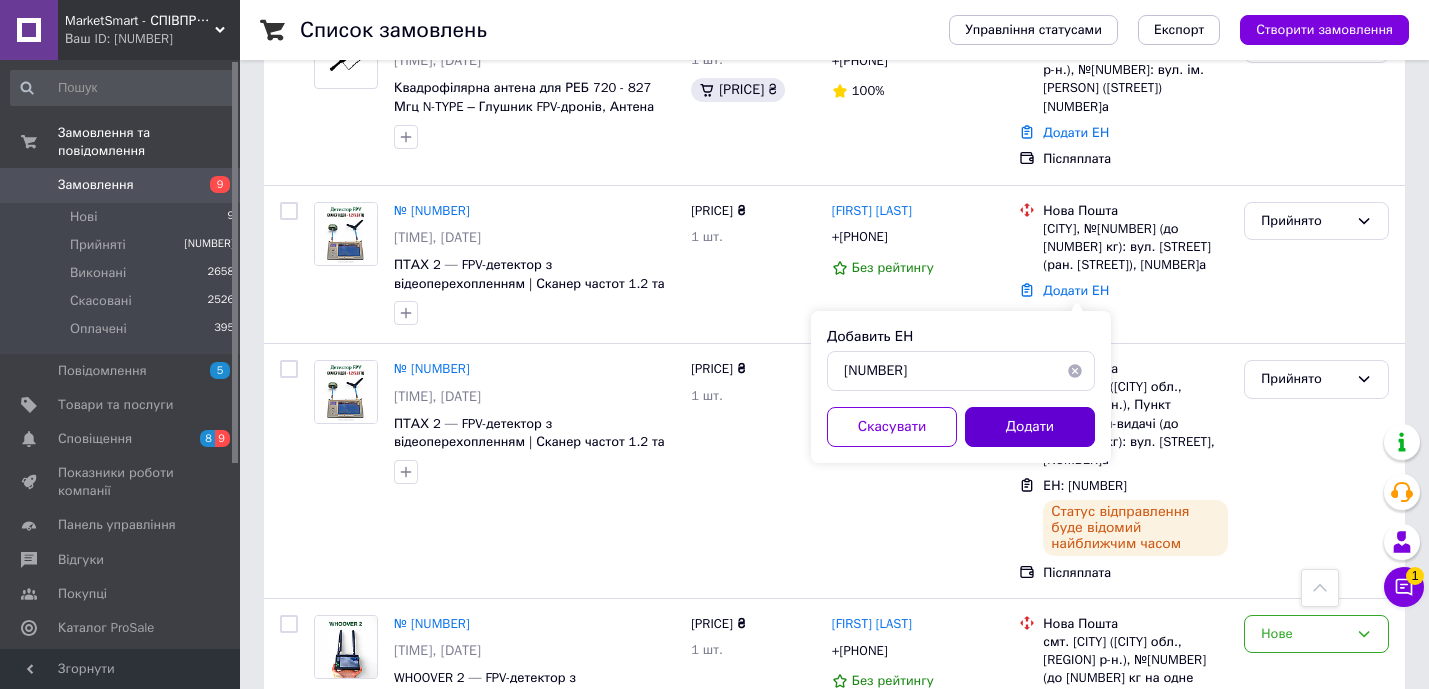 click on "Додати" at bounding box center (1030, 427) 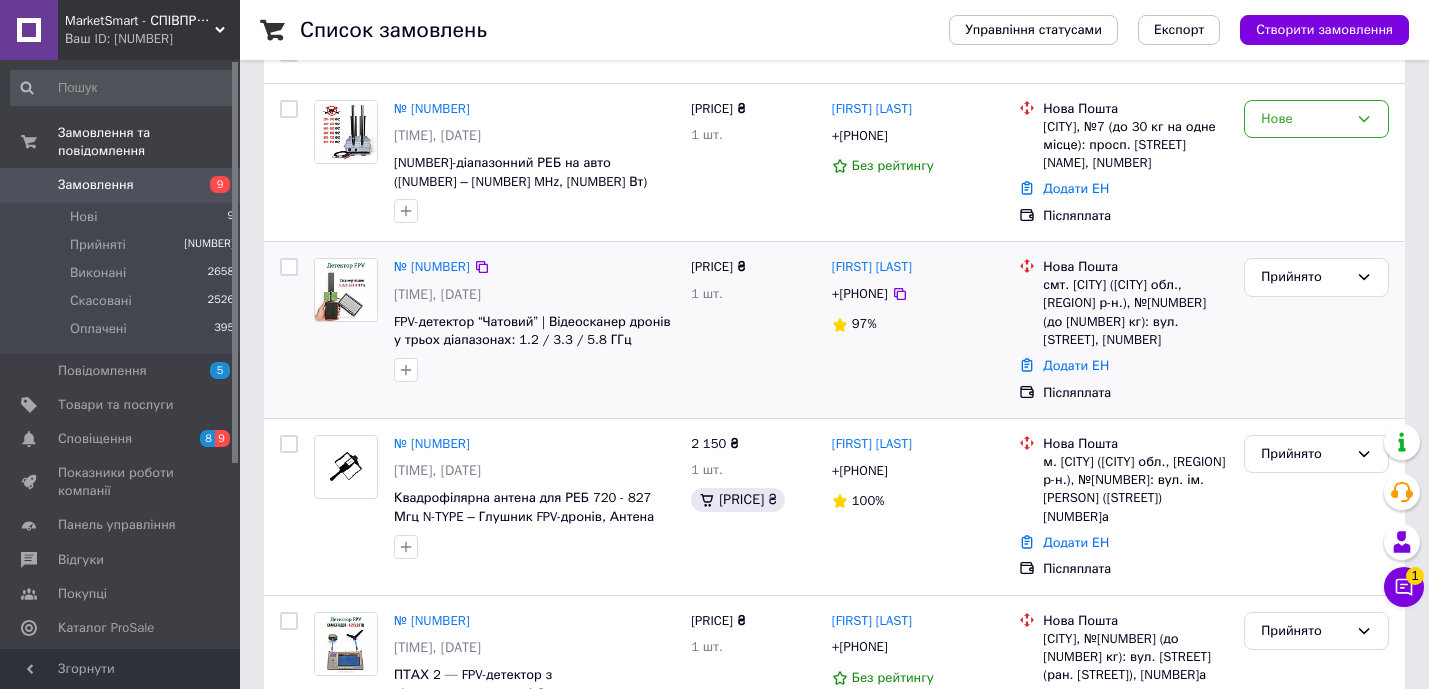 scroll, scrollTop: 134, scrollLeft: 0, axis: vertical 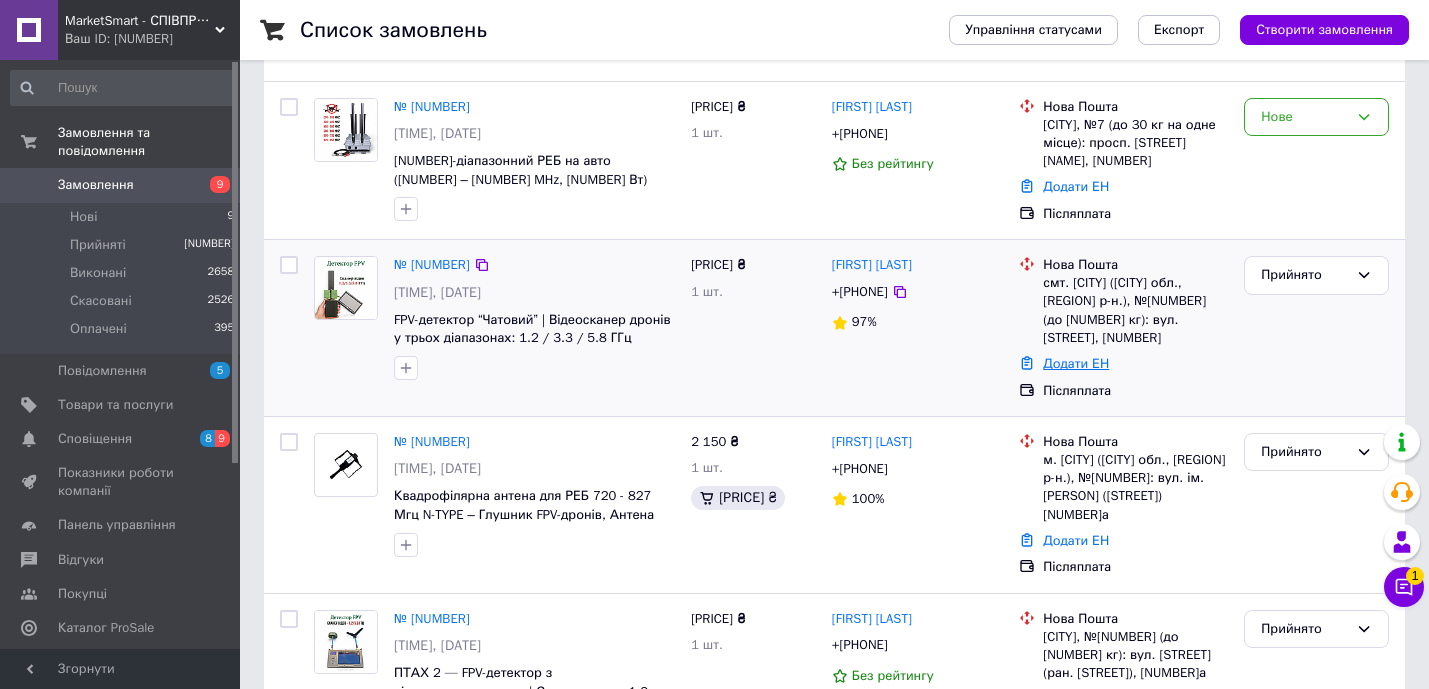 click on "Додати ЕН" at bounding box center [1076, 363] 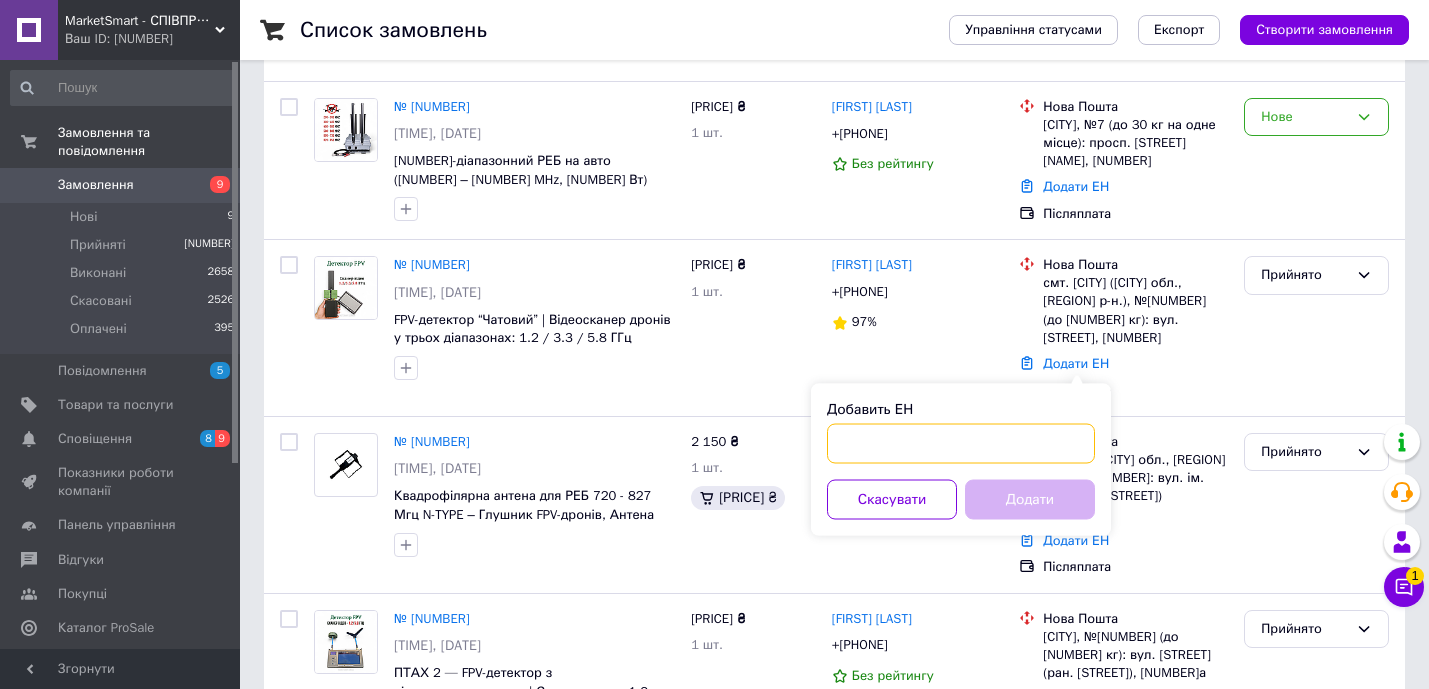 click on "Добавить ЕН" at bounding box center [961, 444] 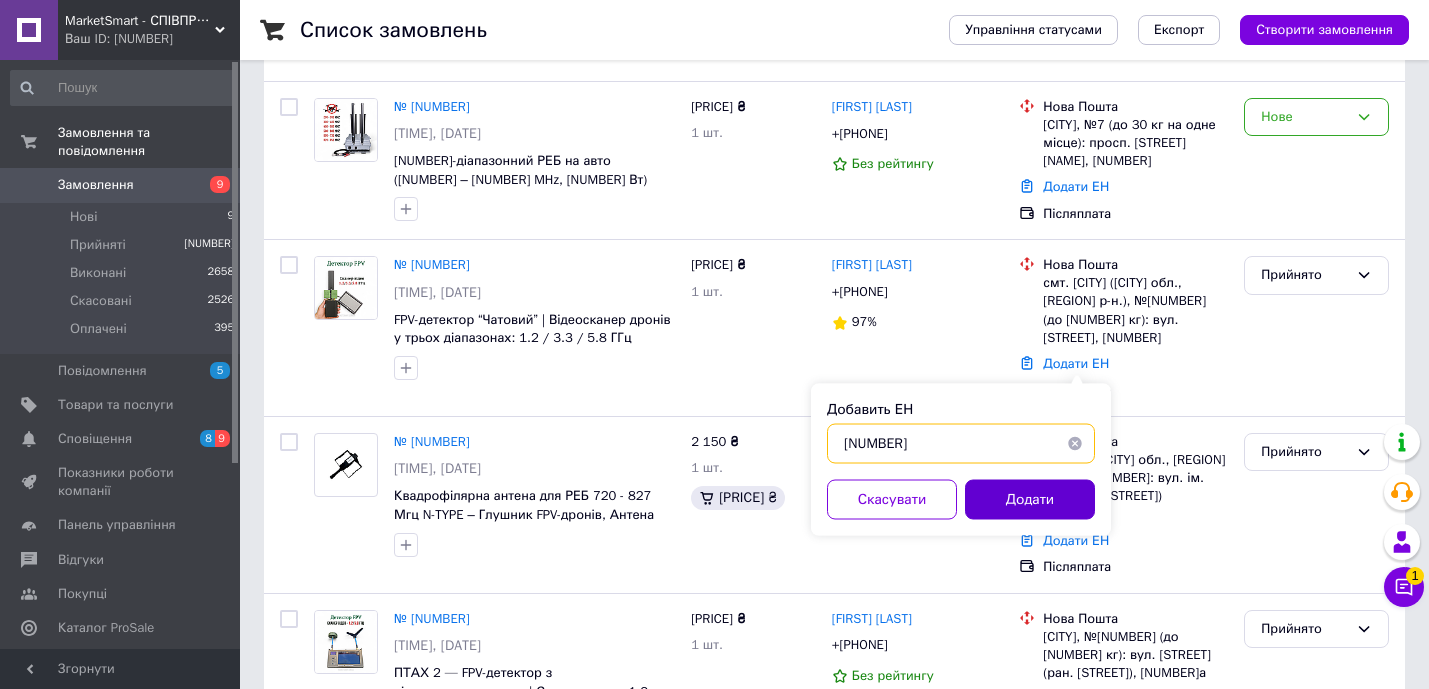 type on "[NUMBER]" 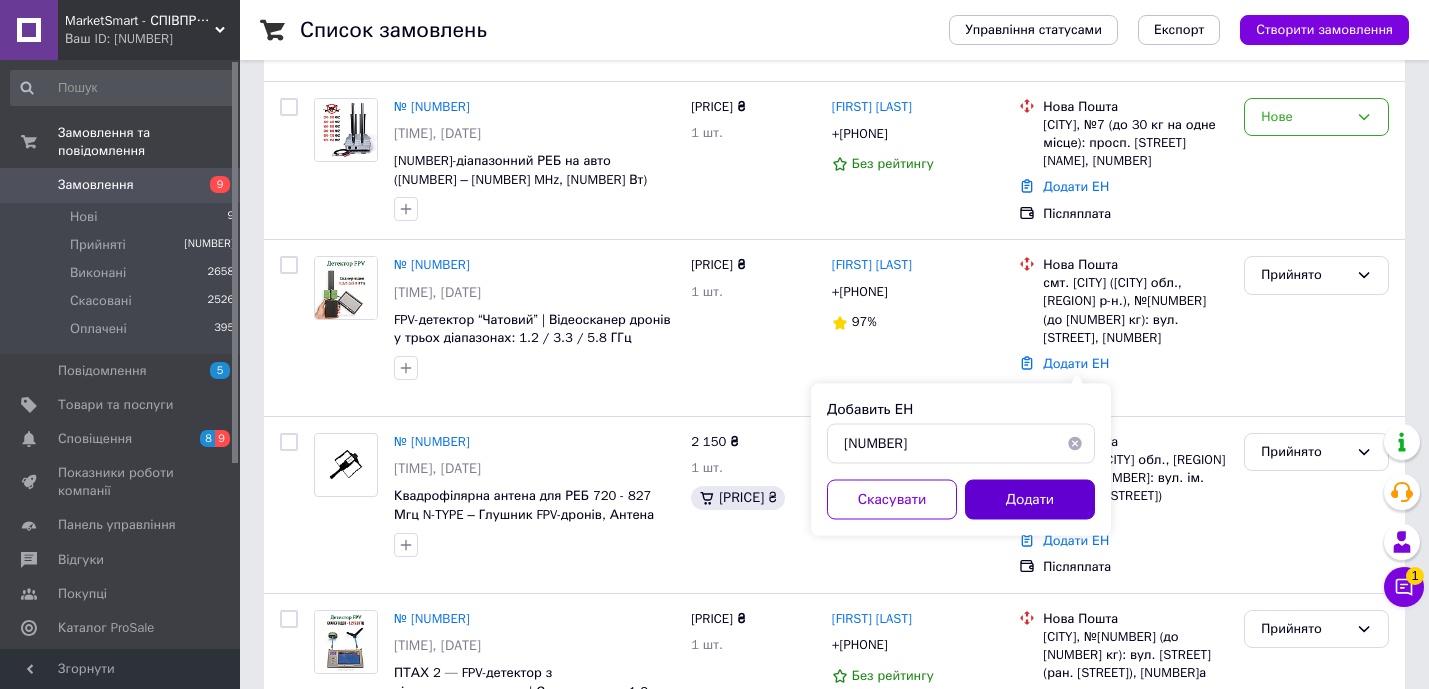click on "Додати" at bounding box center [1030, 500] 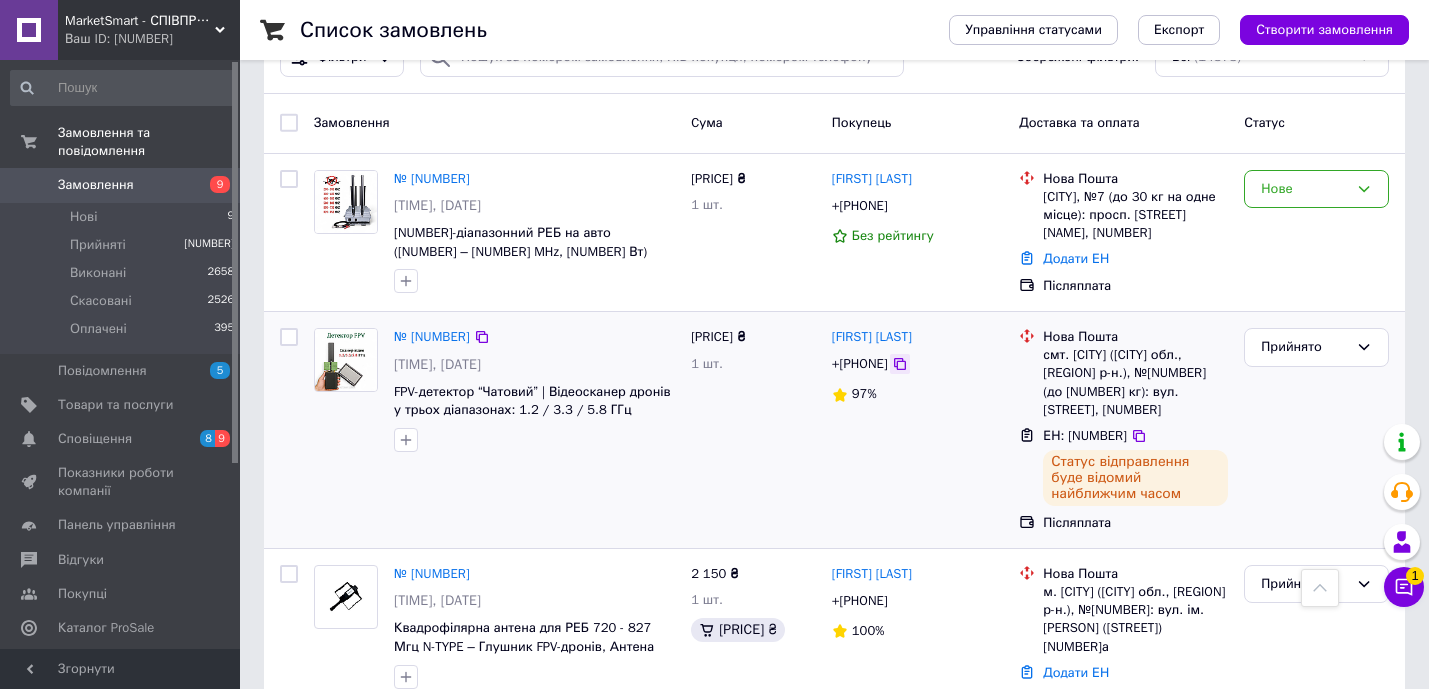 scroll, scrollTop: 0, scrollLeft: 0, axis: both 